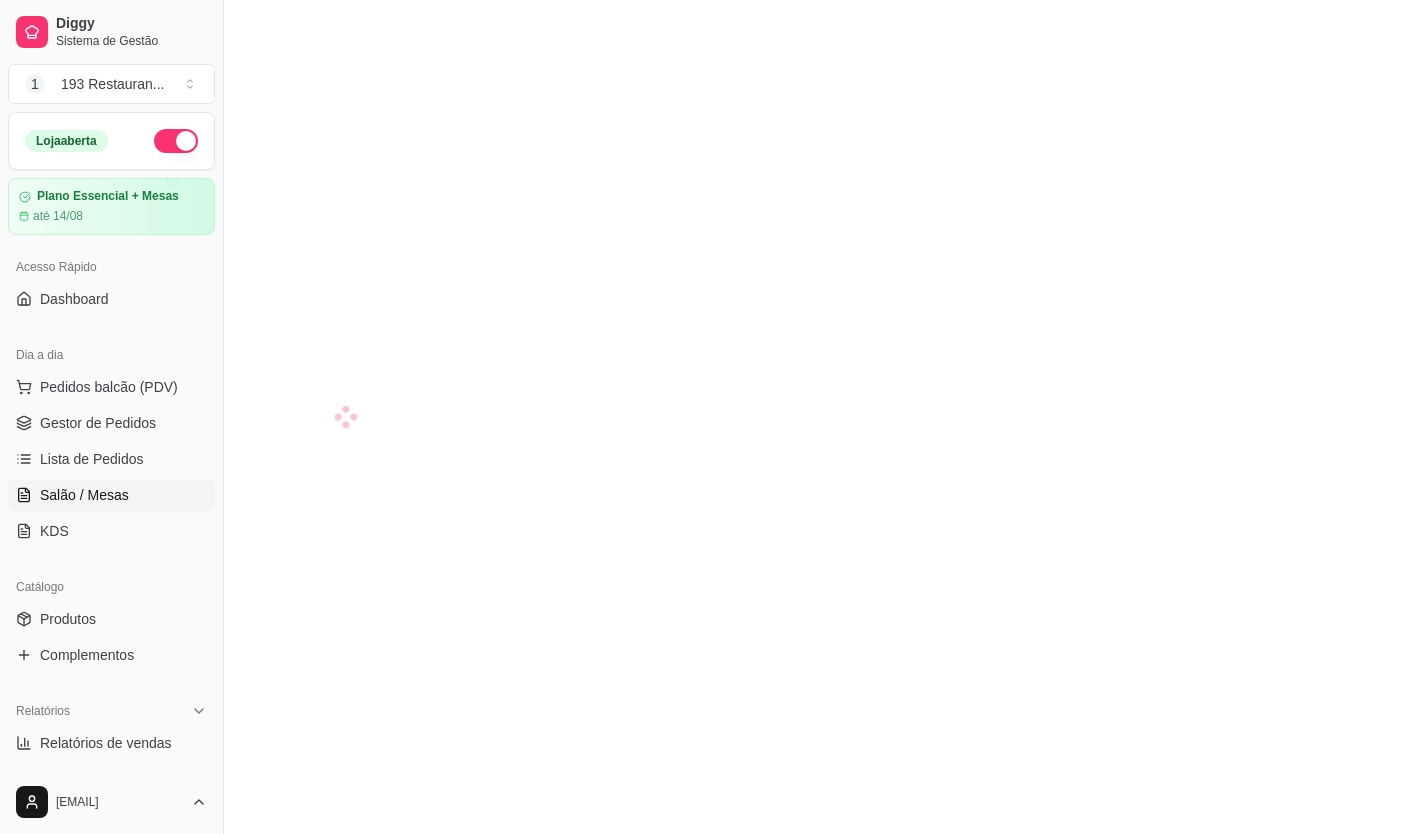 scroll, scrollTop: 0, scrollLeft: 0, axis: both 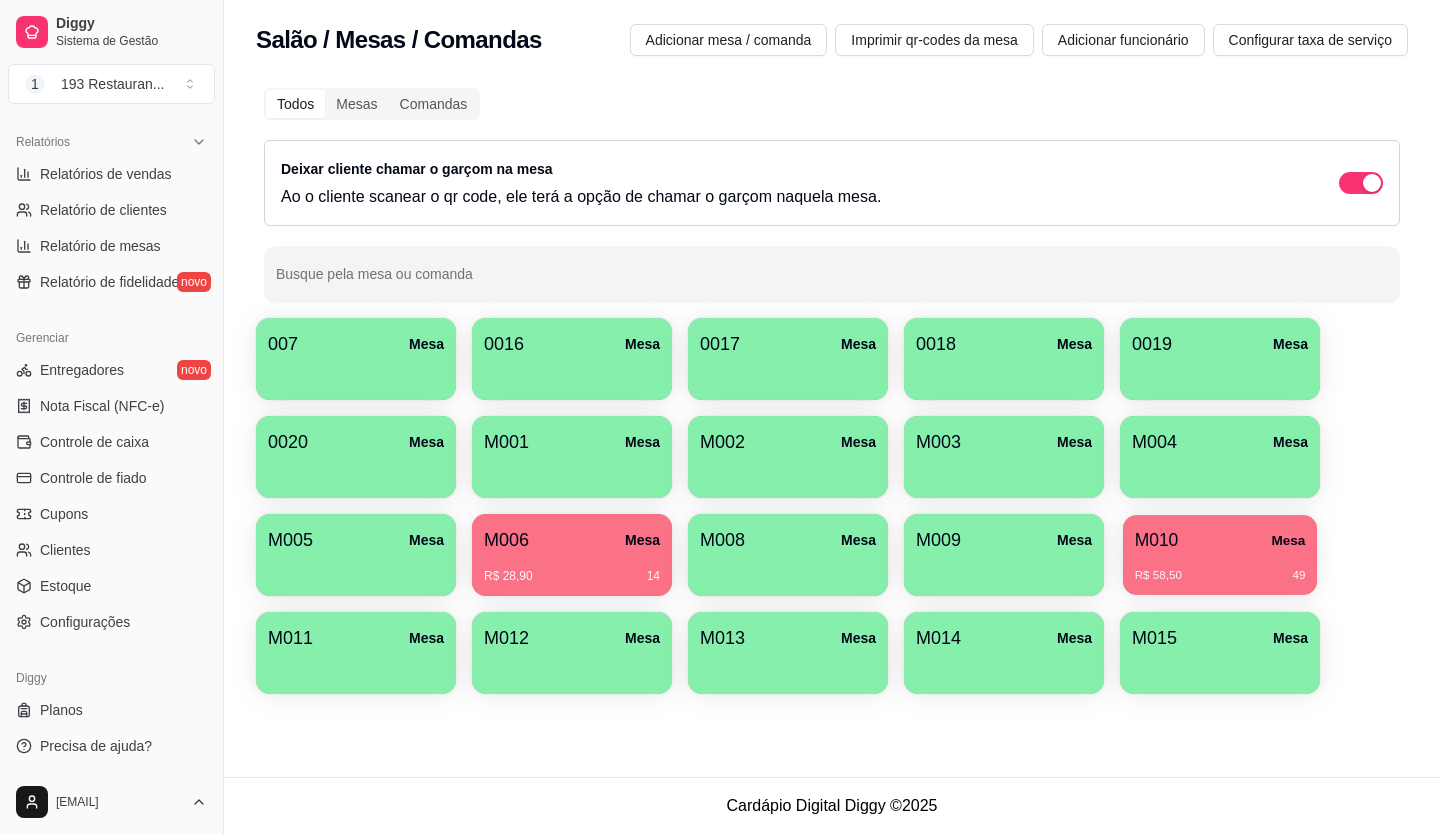 click on "R$ 58,50 49" at bounding box center [1220, 568] 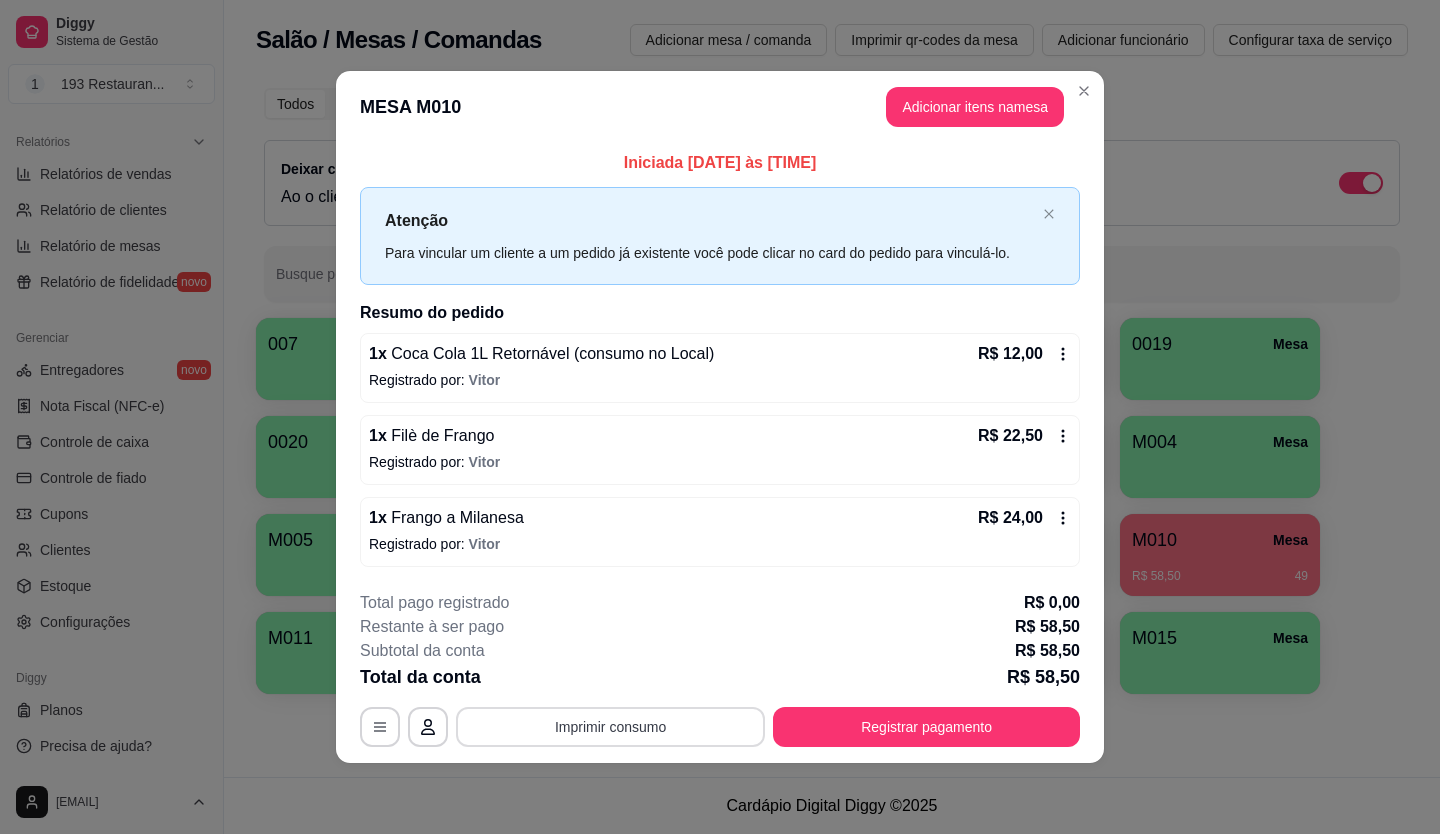 click on "Imprimir consumo" at bounding box center [610, 727] 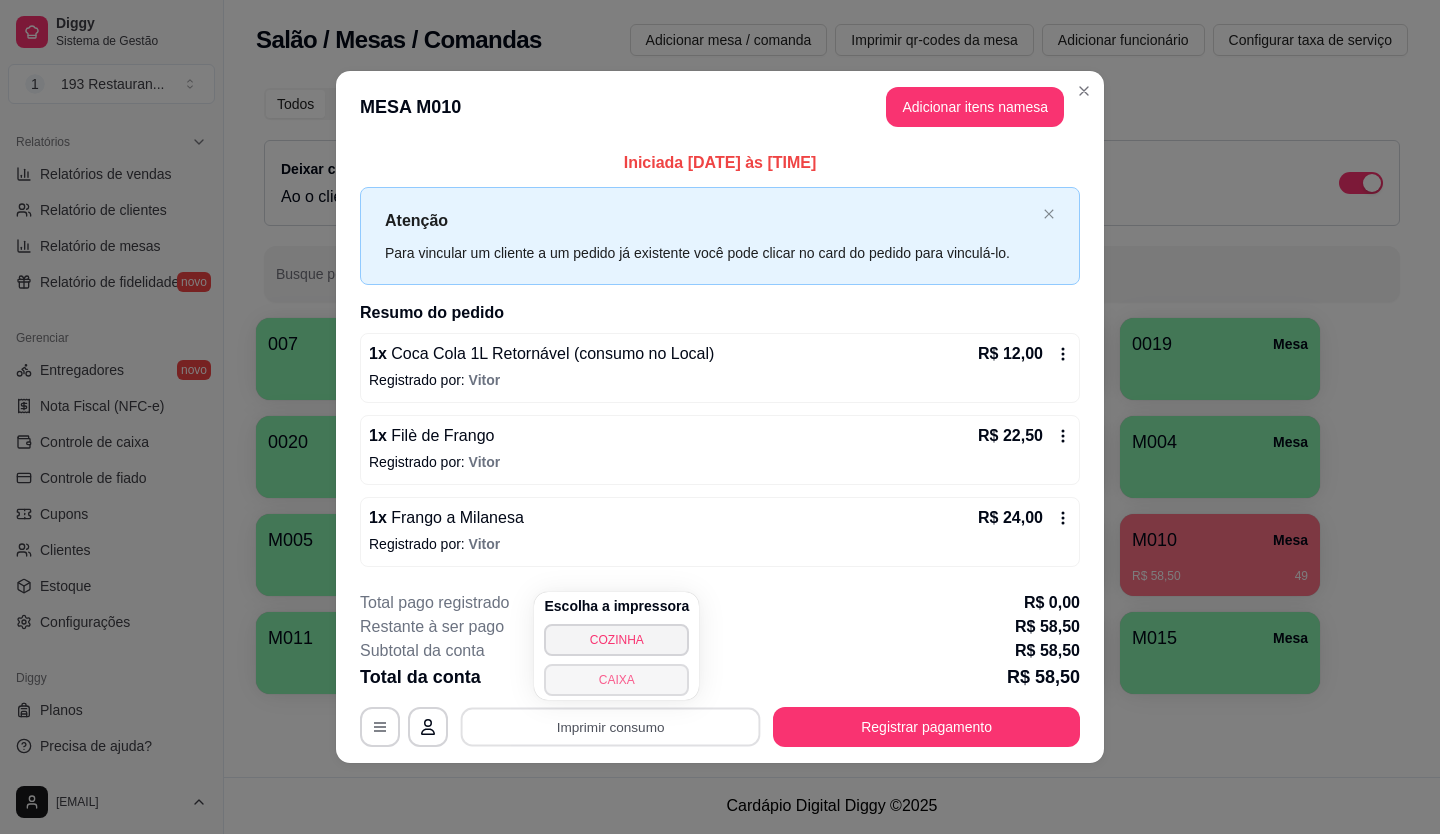 click on "CAIXA" at bounding box center (616, 680) 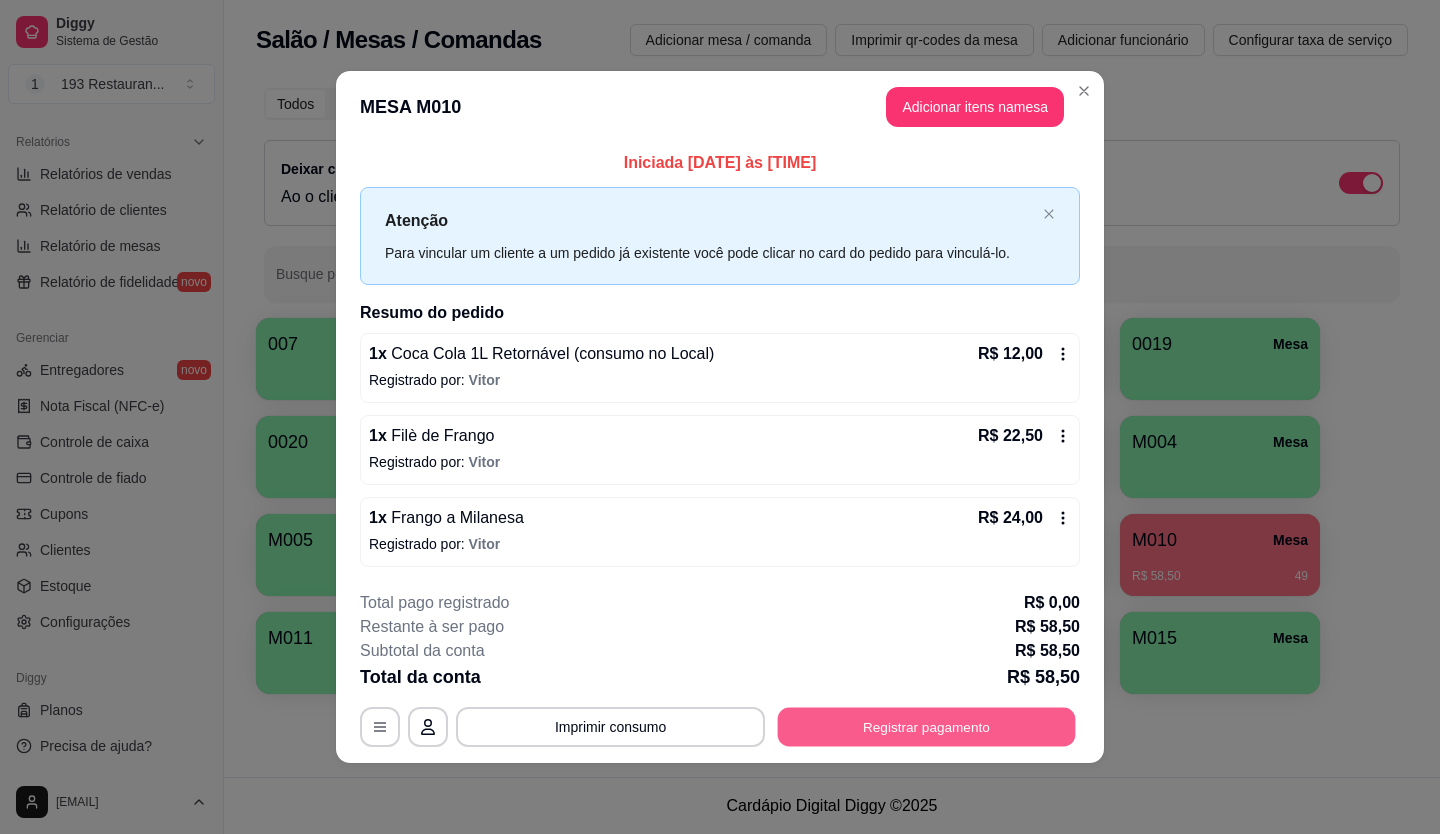 click on "Registrar pagamento" at bounding box center [927, 726] 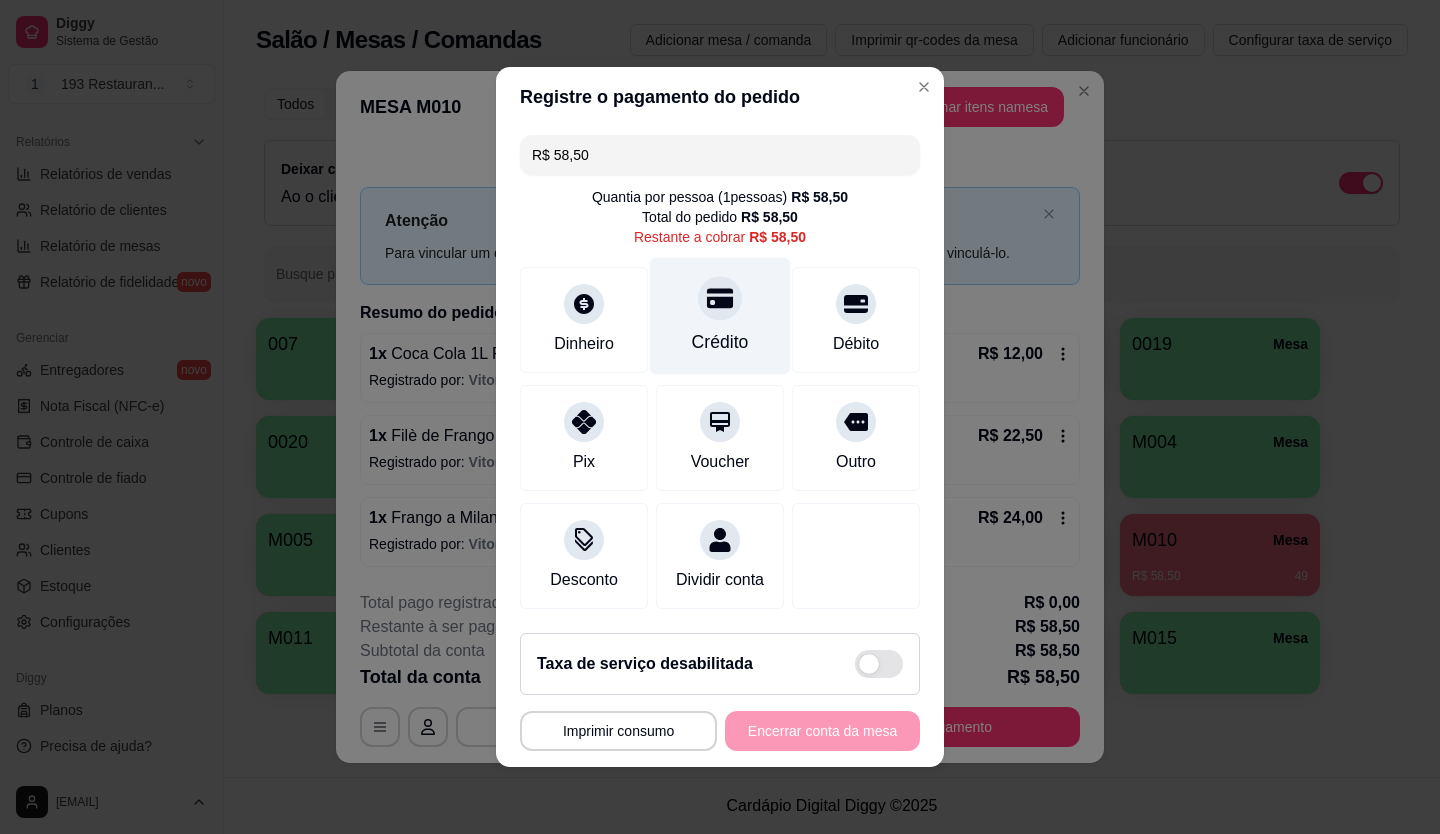 click at bounding box center [720, 298] 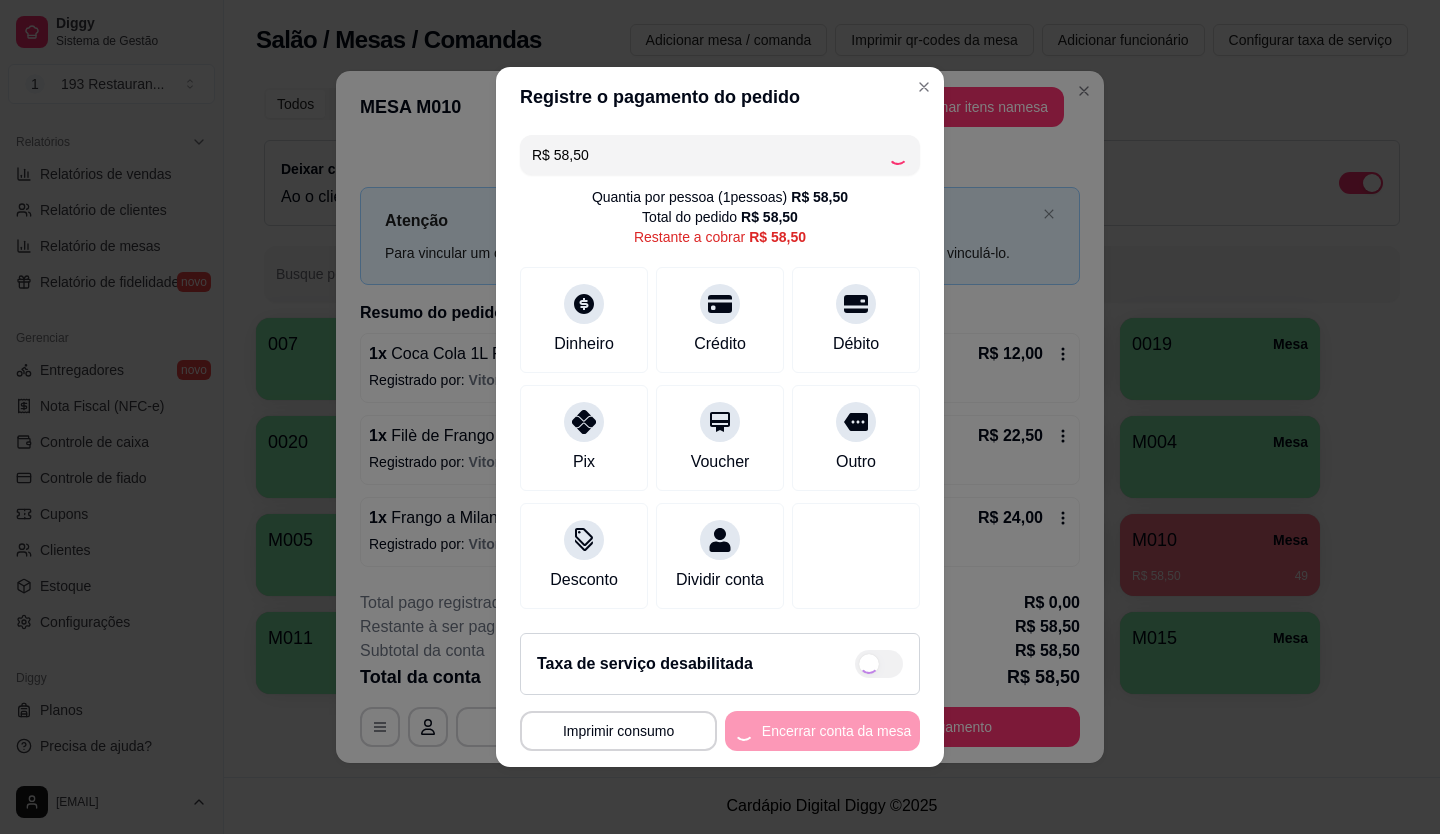 type on "R$ 0,00" 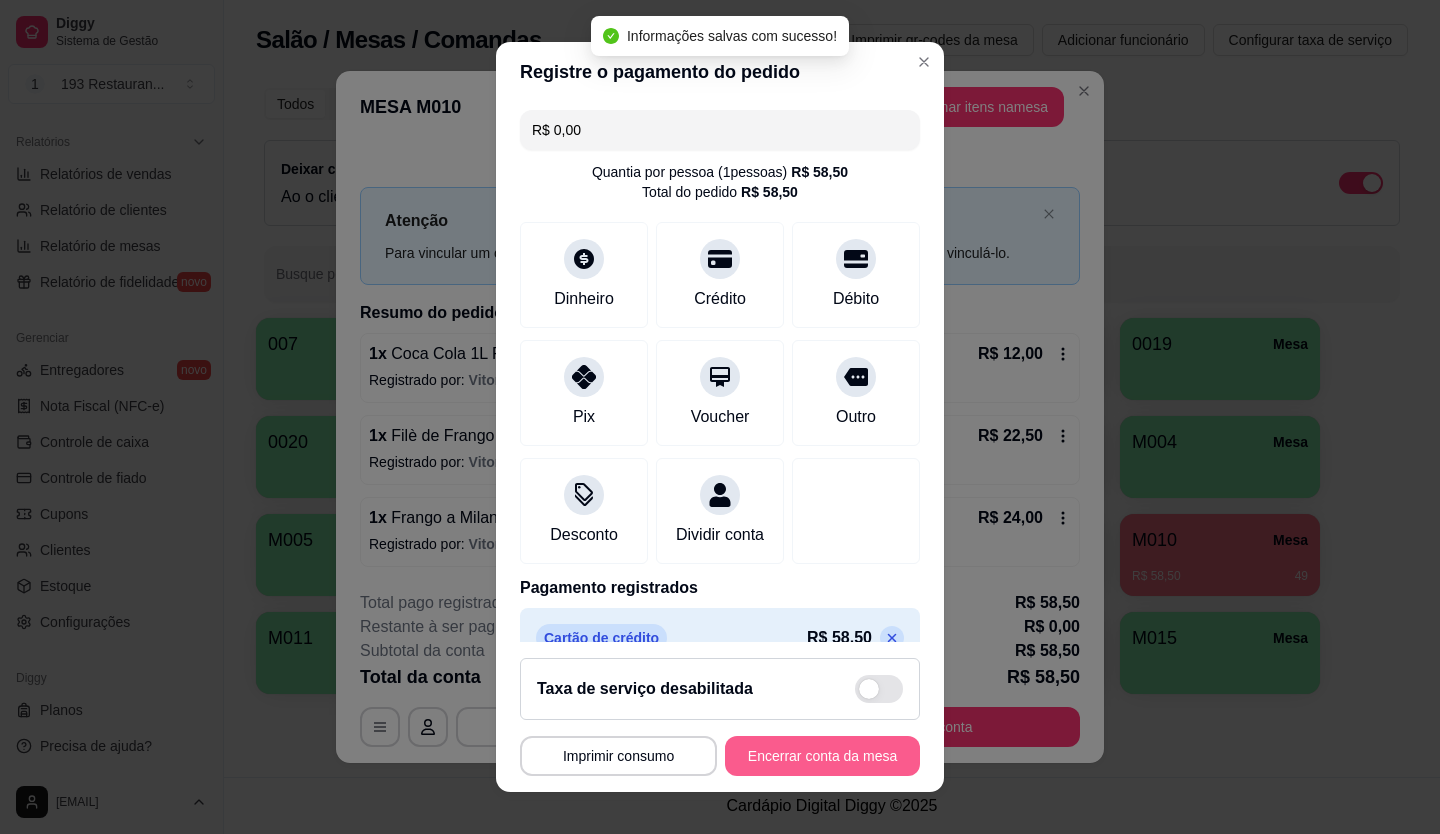 click on "Encerrar conta da mesa" at bounding box center (822, 756) 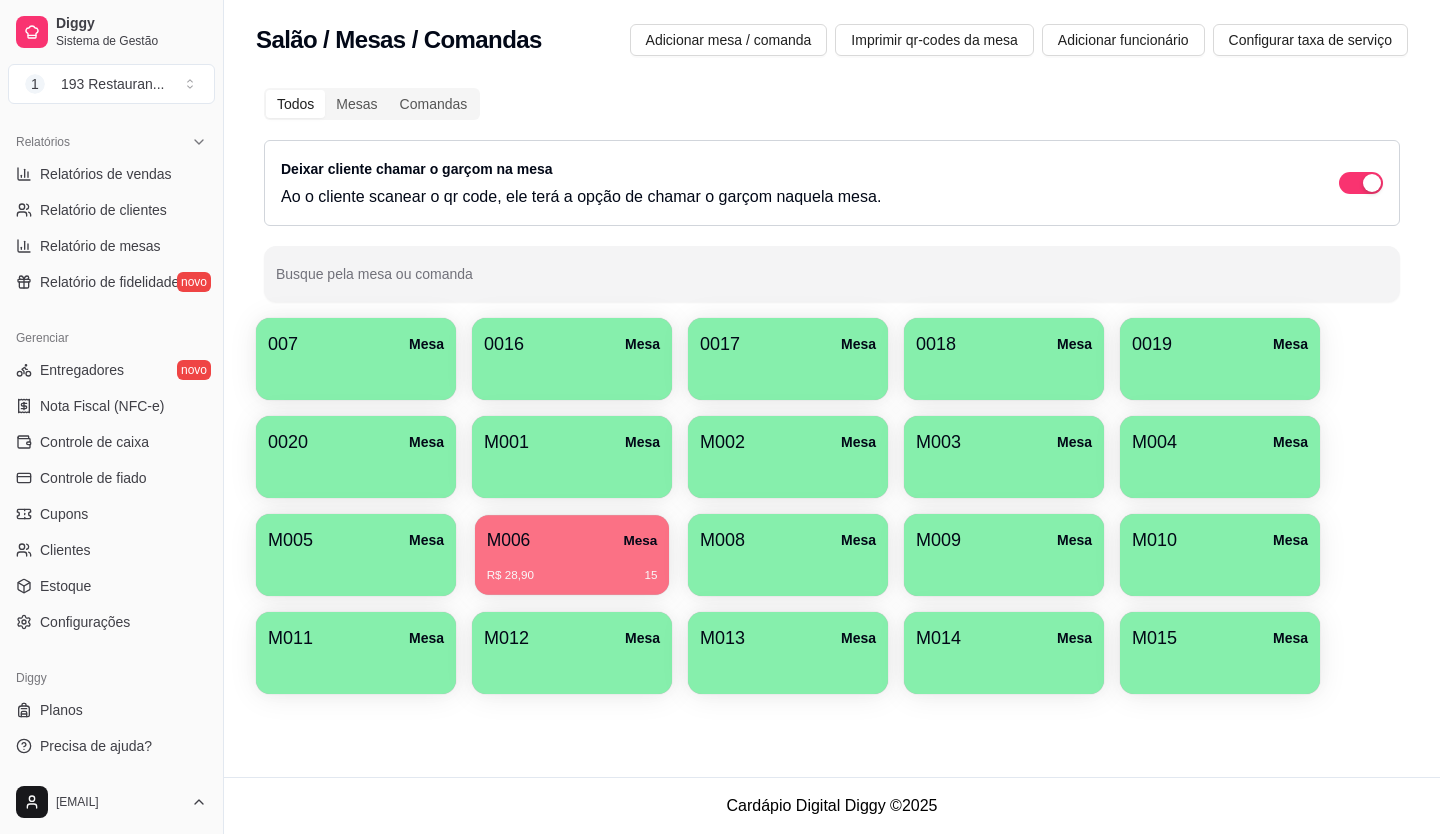 click on "R$ 28,90 15" at bounding box center [572, 568] 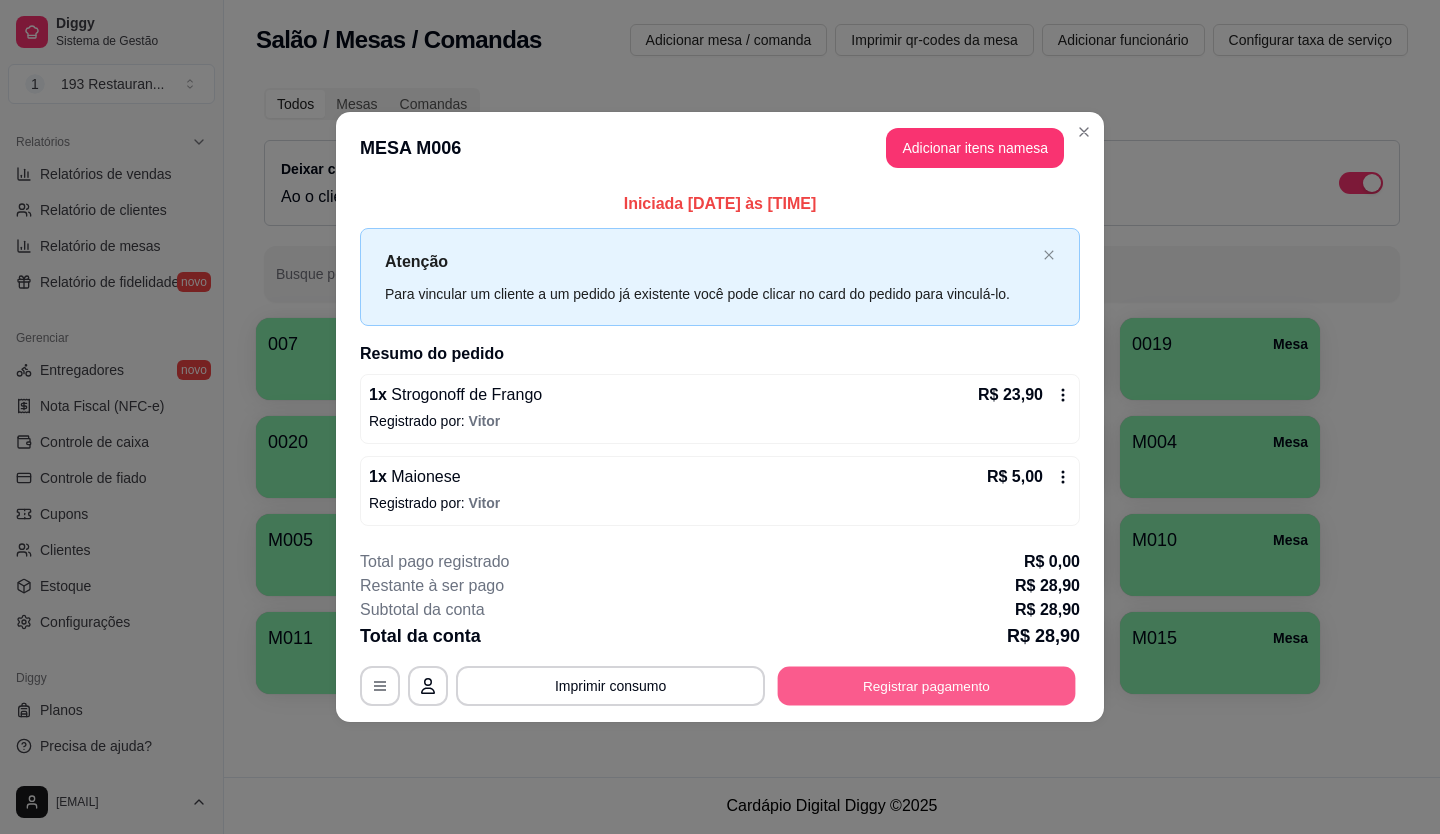 click on "Registrar pagamento" at bounding box center (927, 685) 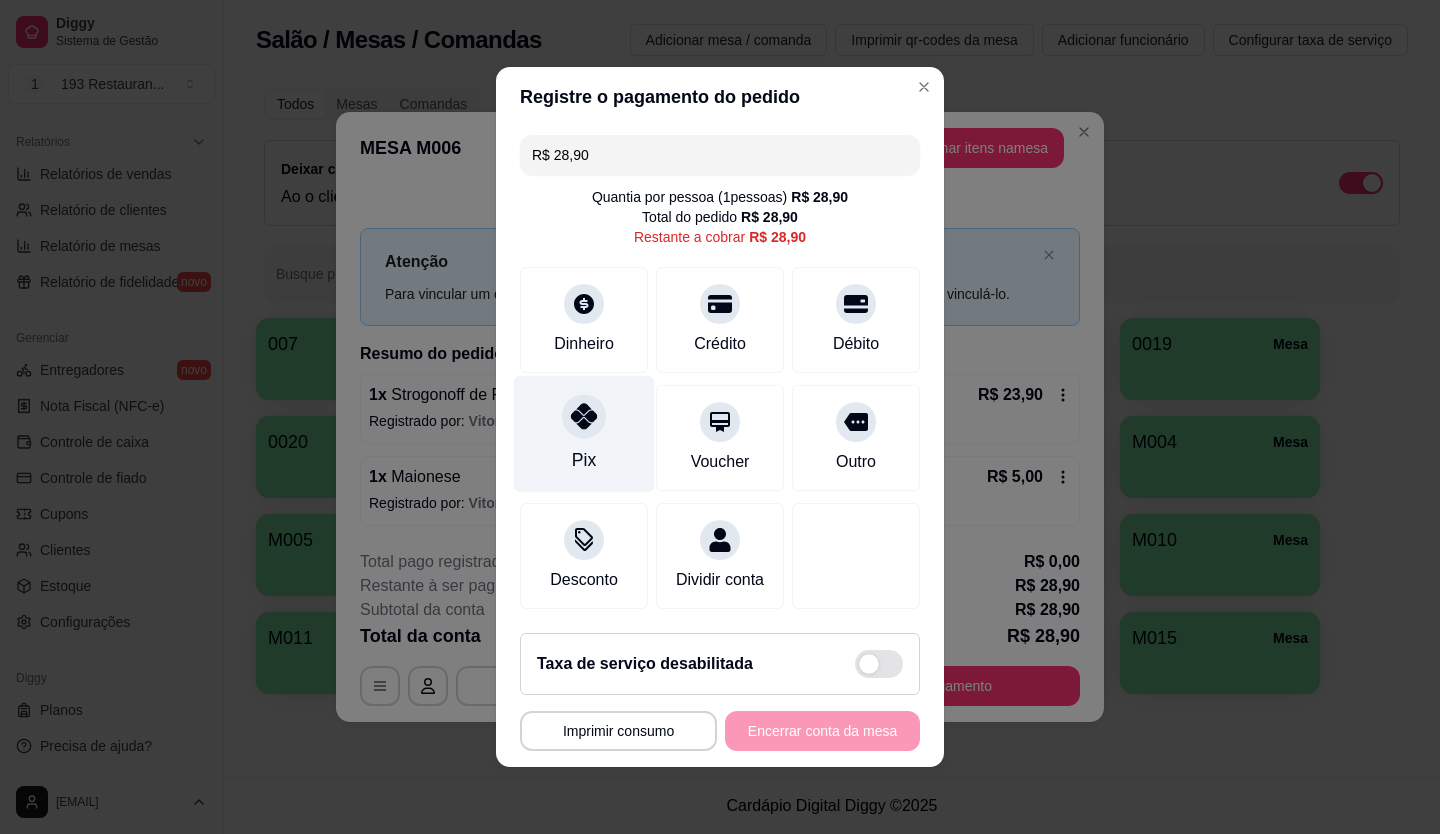 click at bounding box center (584, 416) 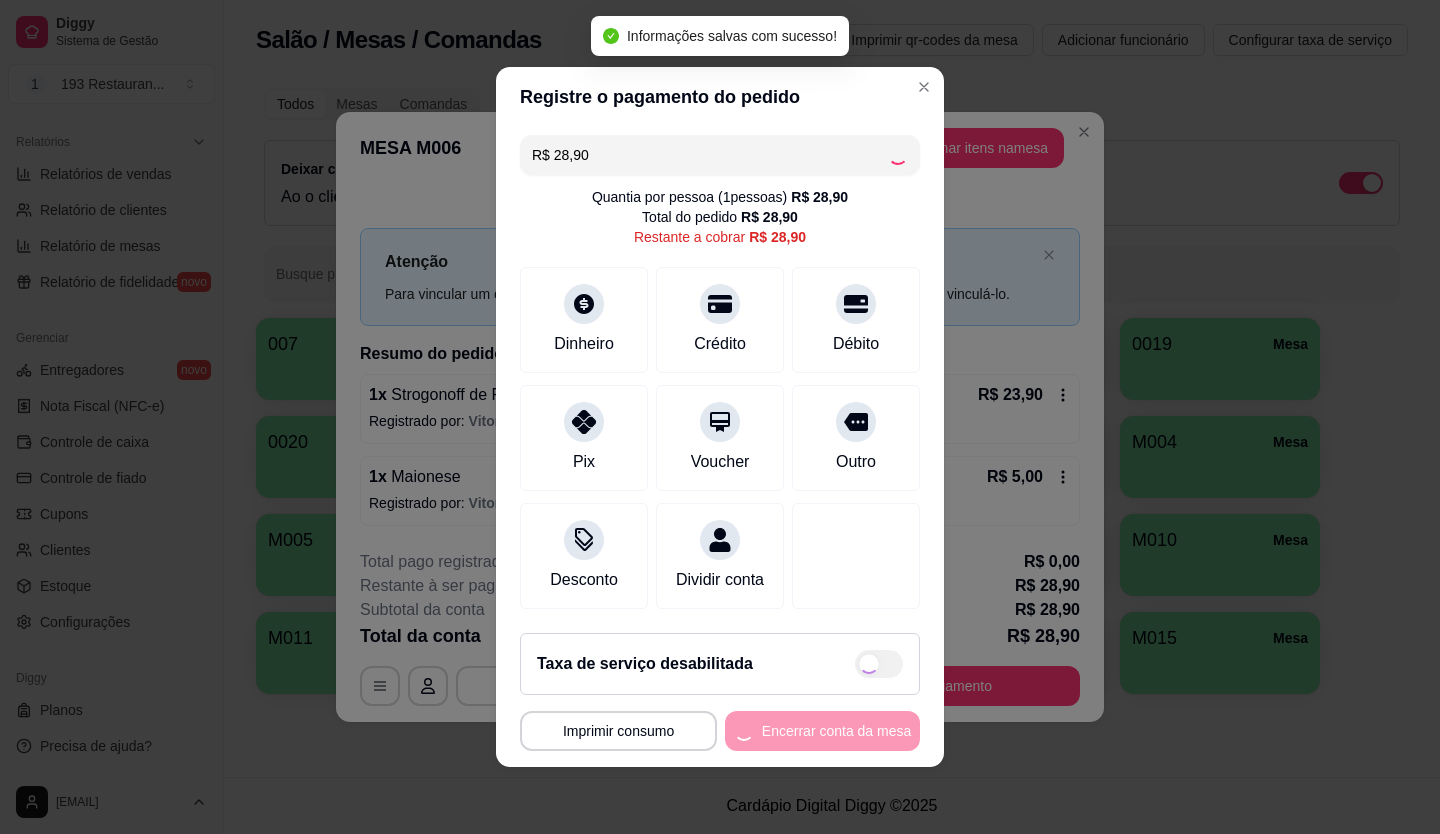 type on "R$ 0,00" 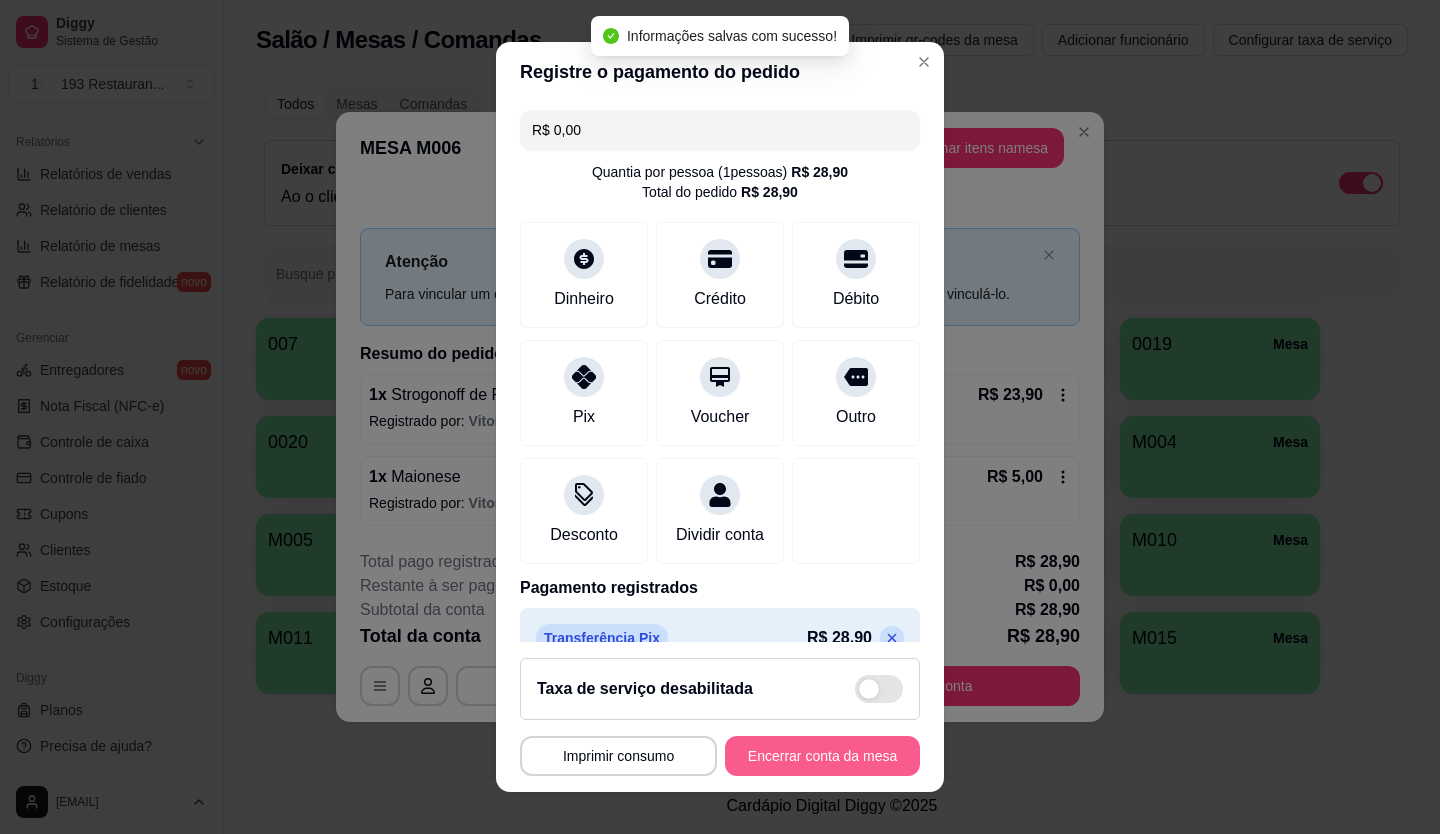 click on "Encerrar conta da mesa" at bounding box center [822, 756] 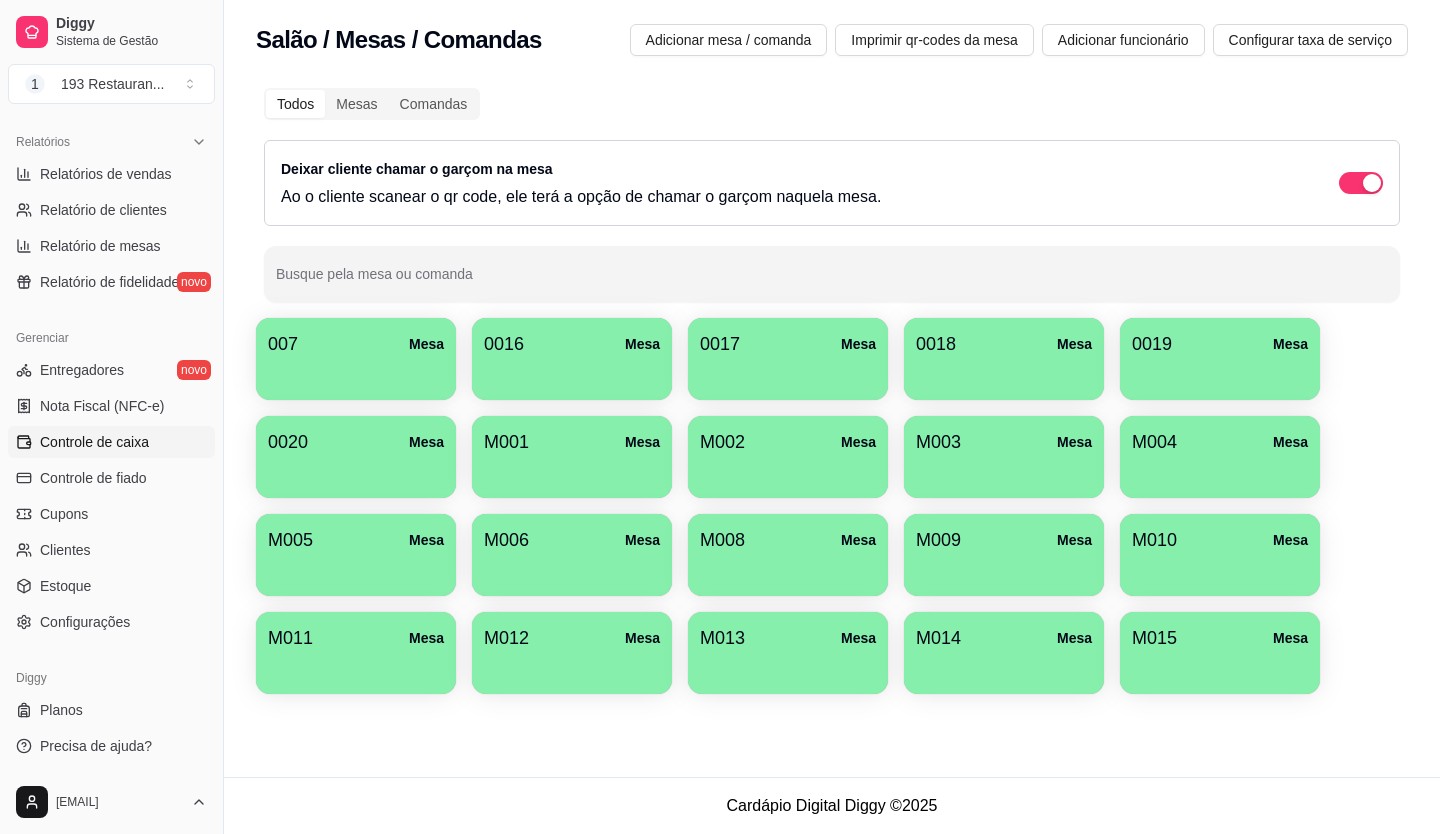 click on "Controle de caixa" at bounding box center (94, 442) 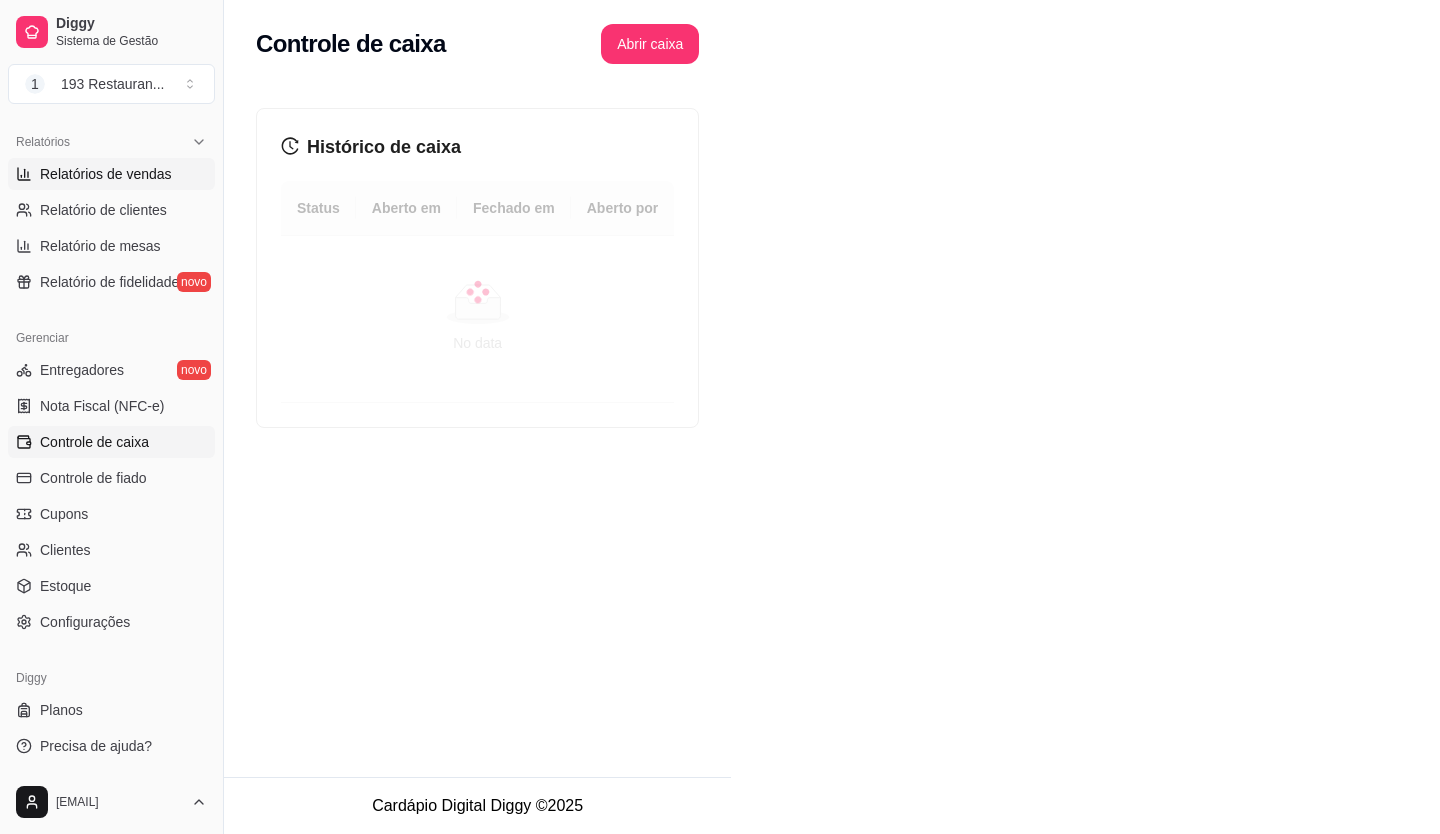 click on "Relatórios de vendas" at bounding box center (106, 174) 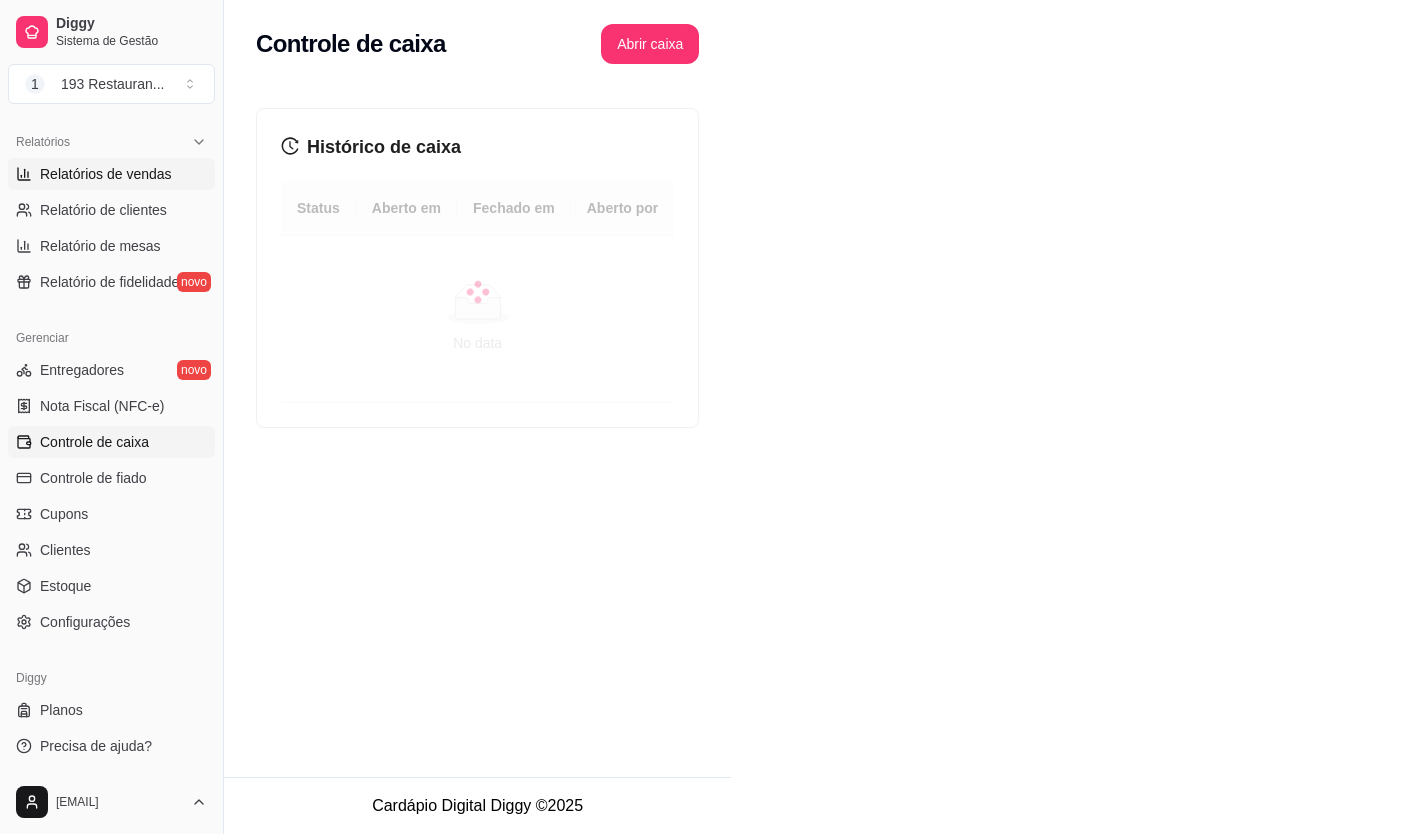 select on "ALL" 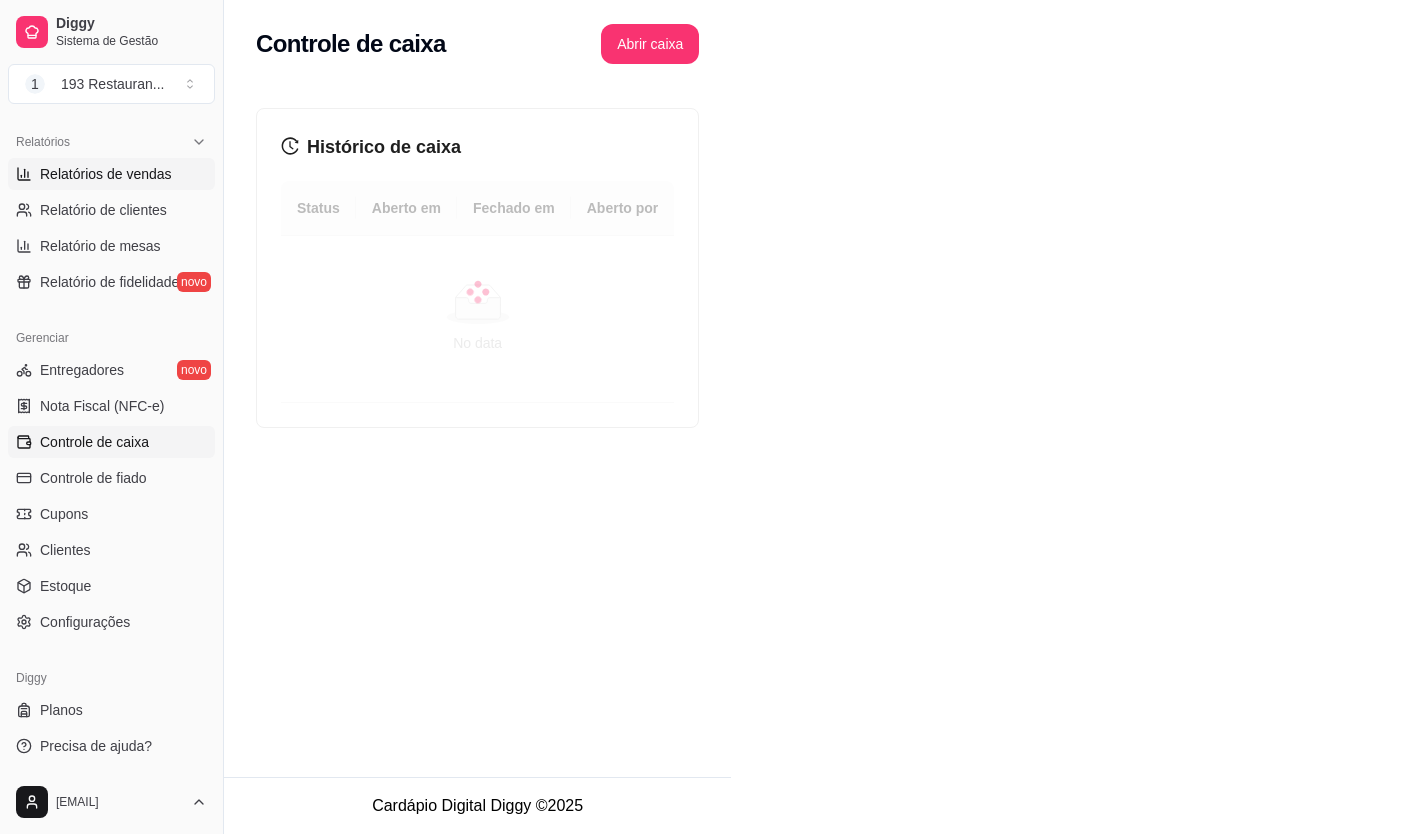 select on "ALL" 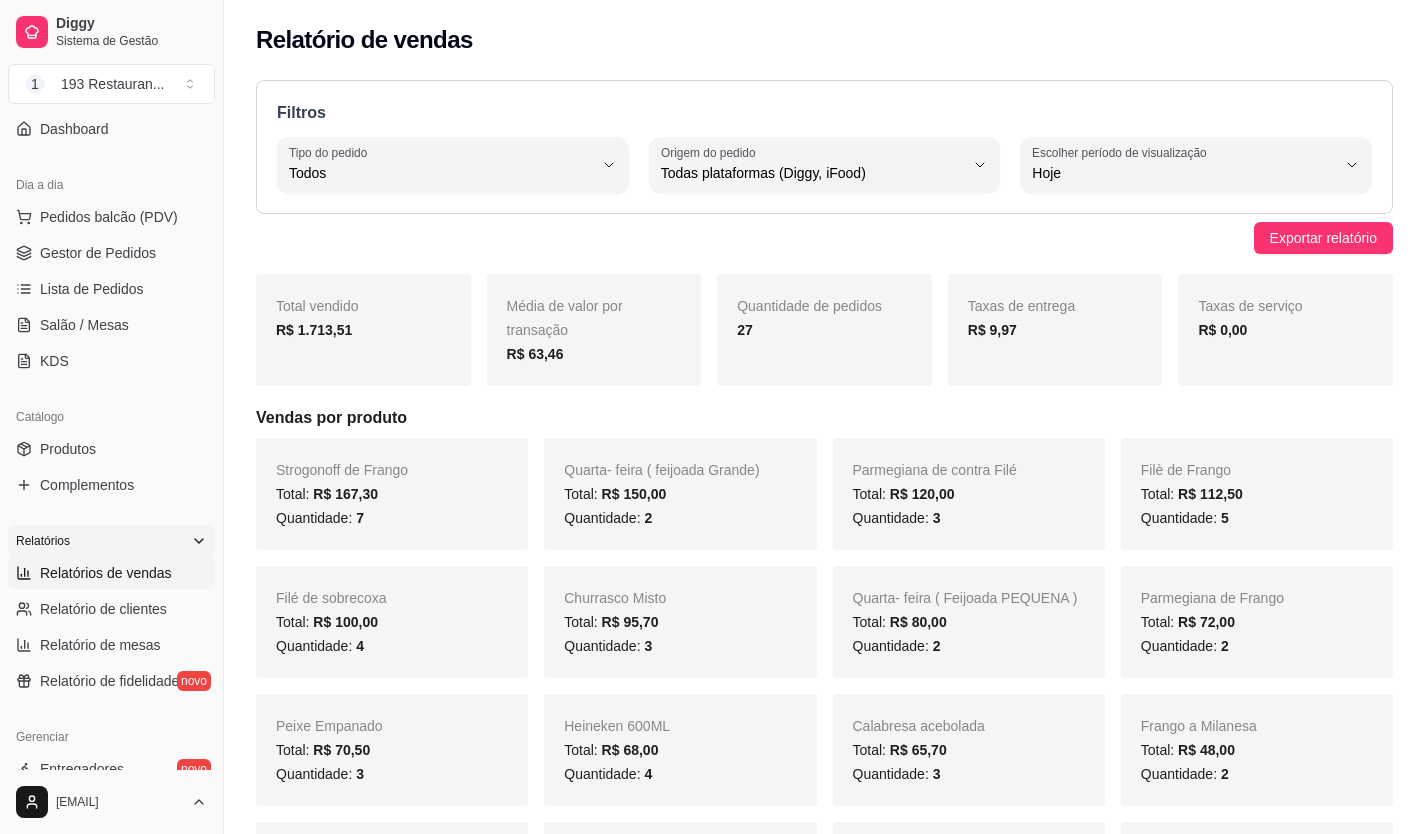 scroll, scrollTop: 169, scrollLeft: 0, axis: vertical 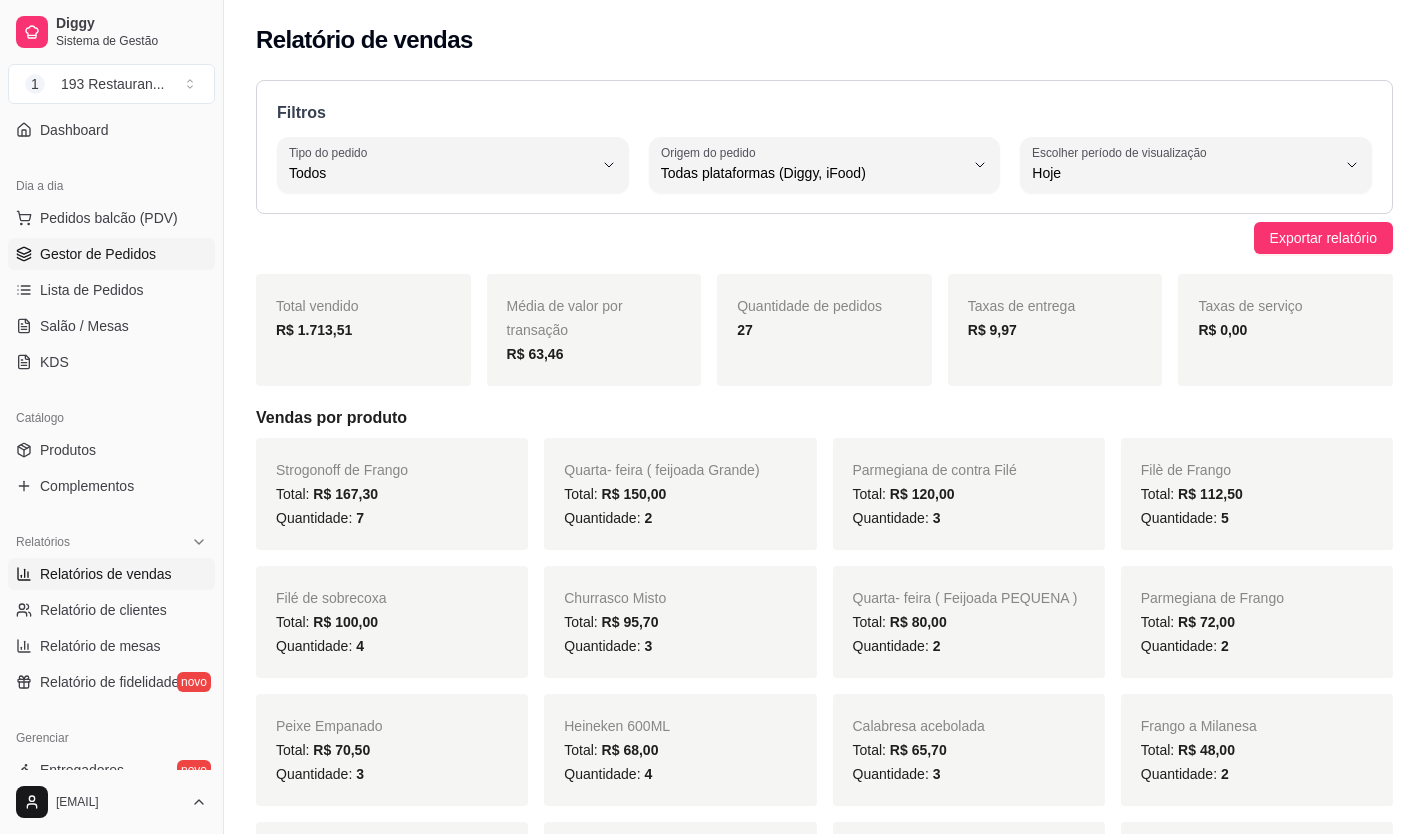 click on "Gestor de Pedidos" at bounding box center (98, 254) 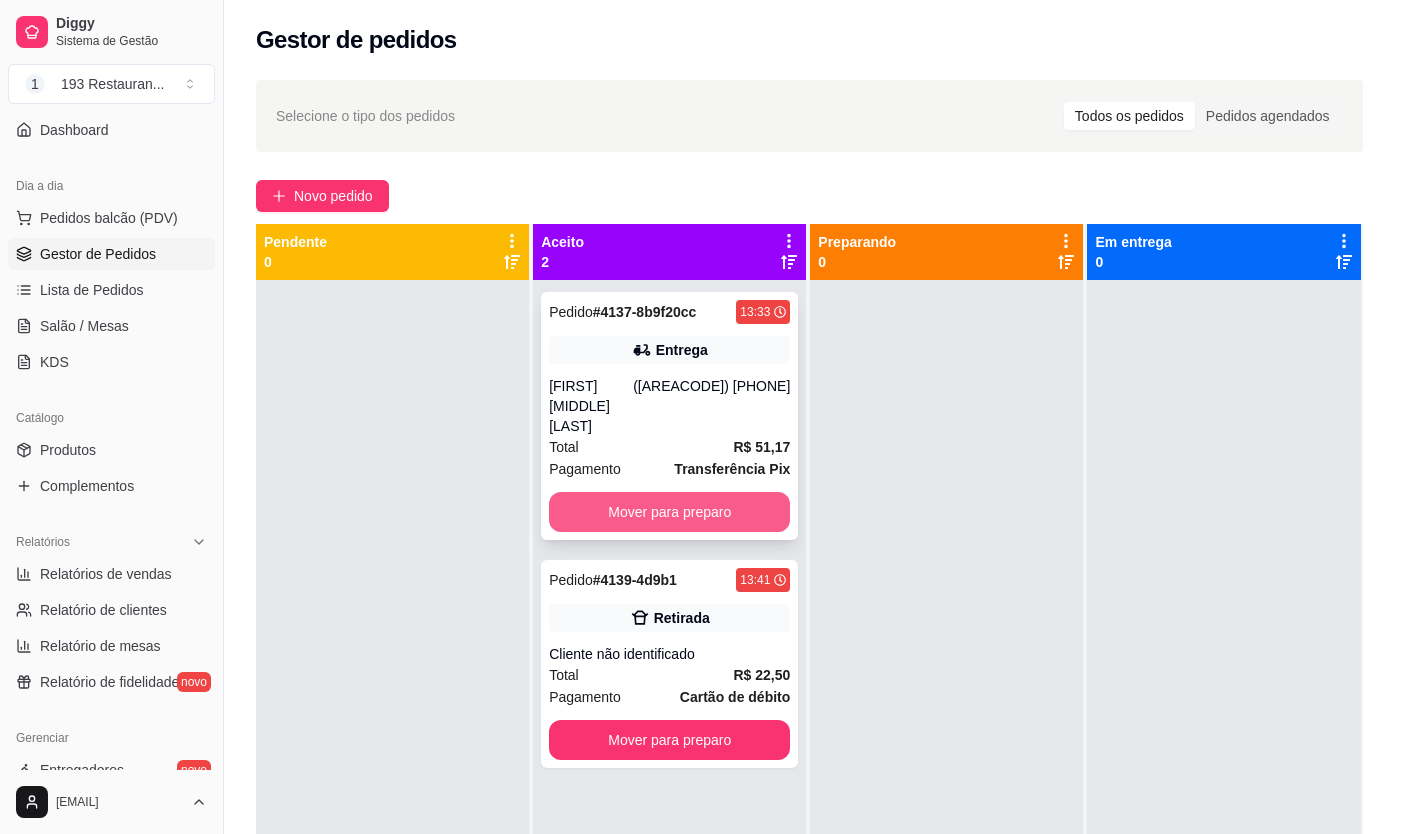 click on "Mover para preparo" at bounding box center (669, 512) 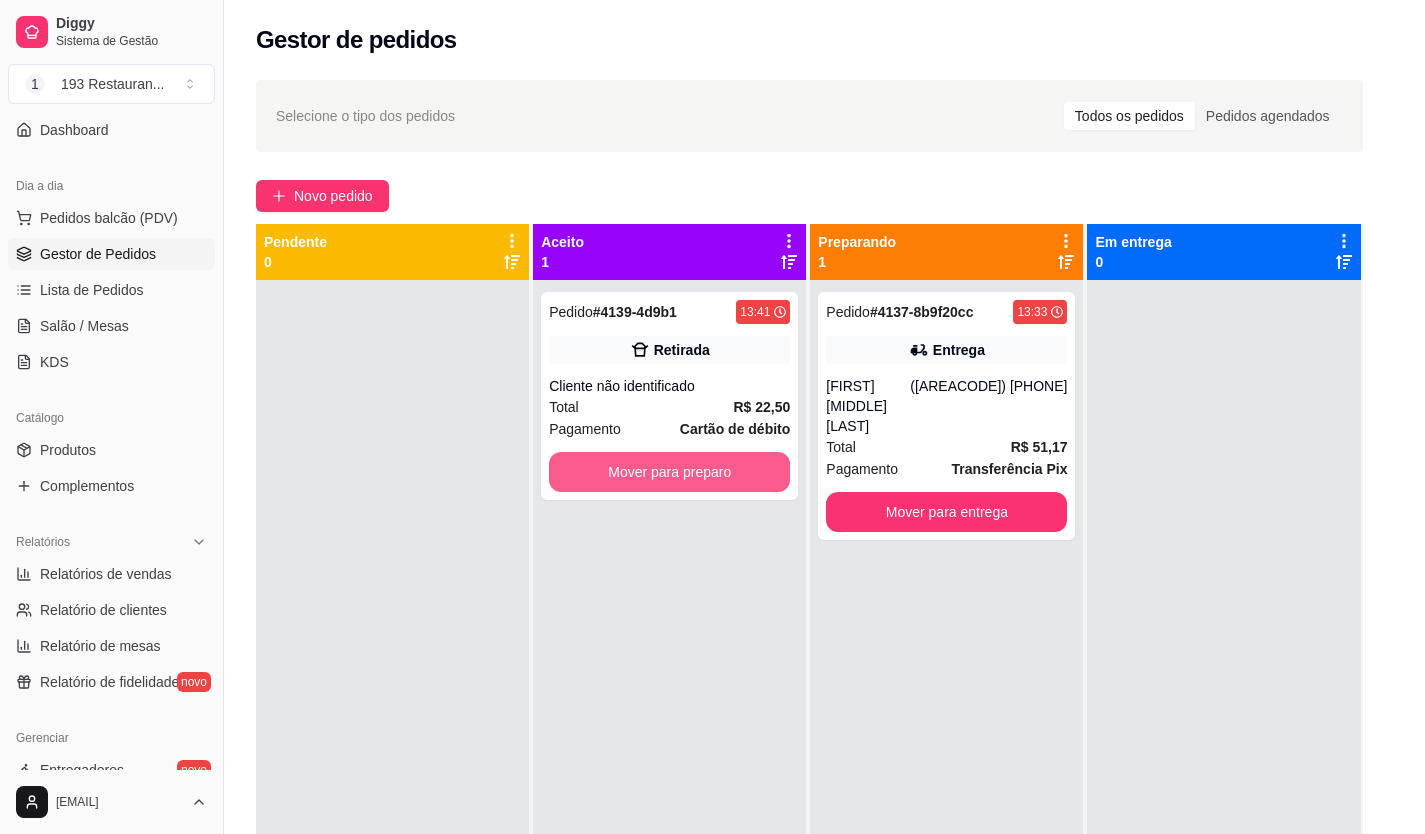 click on "Mover para preparo" at bounding box center (669, 472) 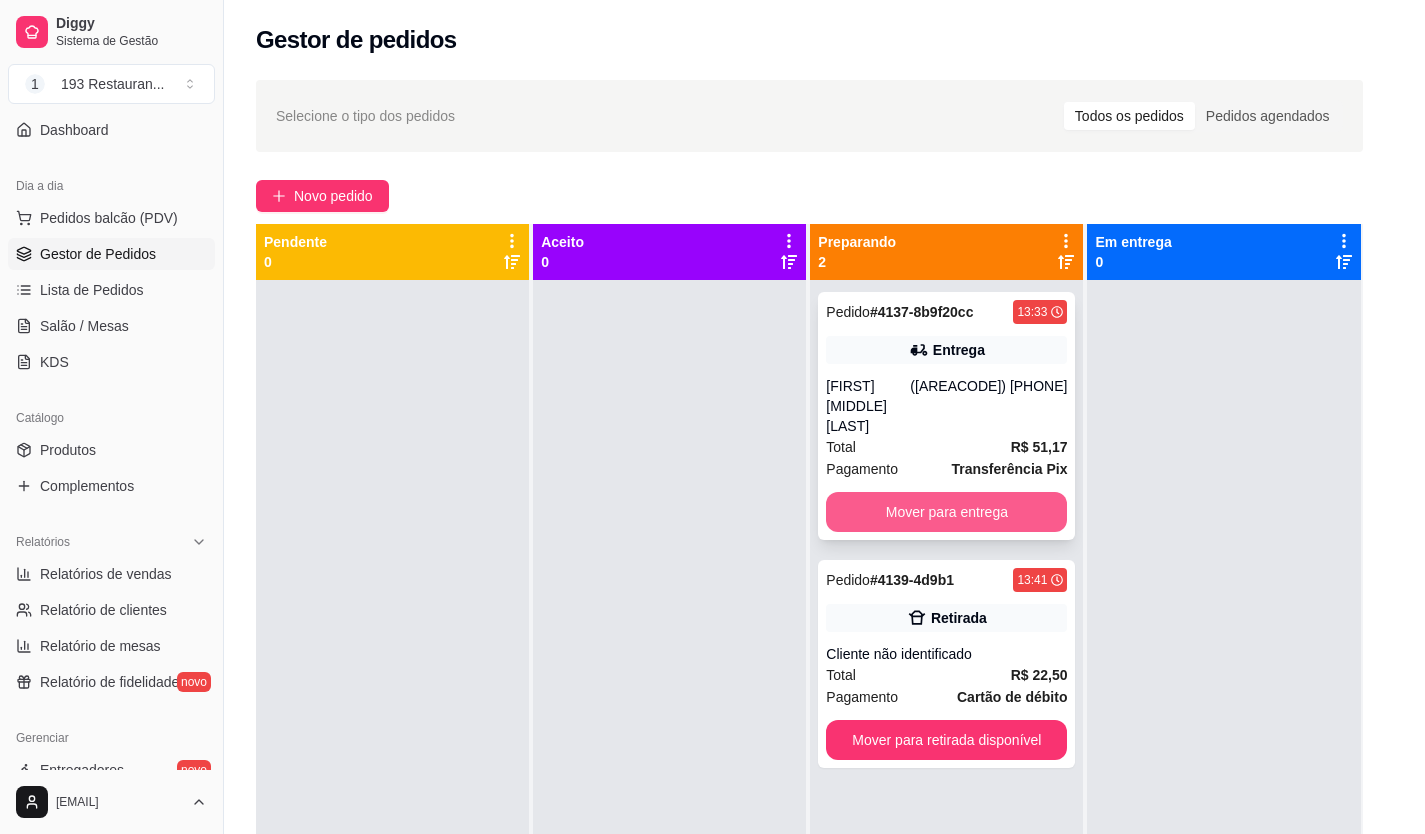 click on "Mover para entrega" at bounding box center [946, 512] 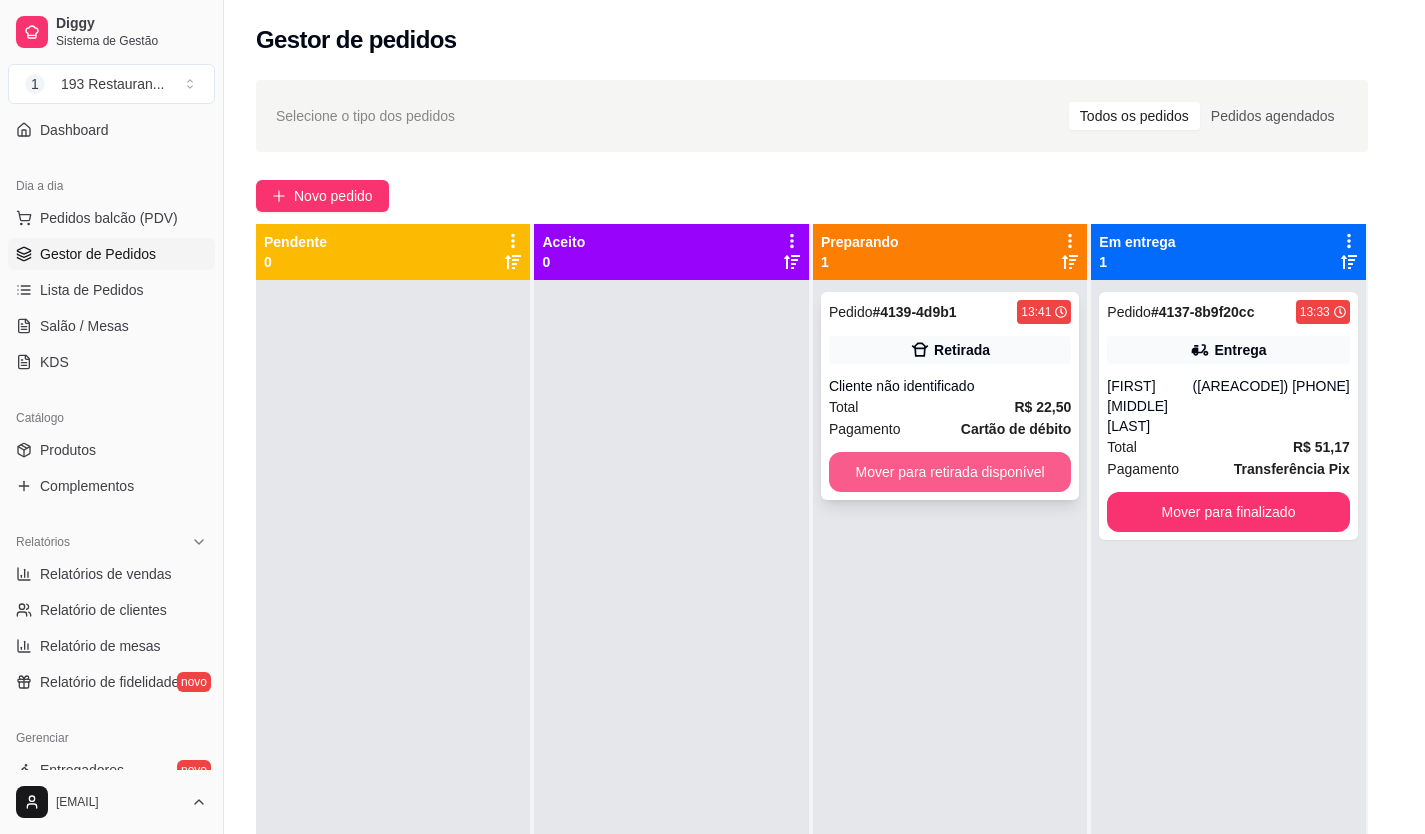 click on "Mover para retirada disponível" at bounding box center (950, 472) 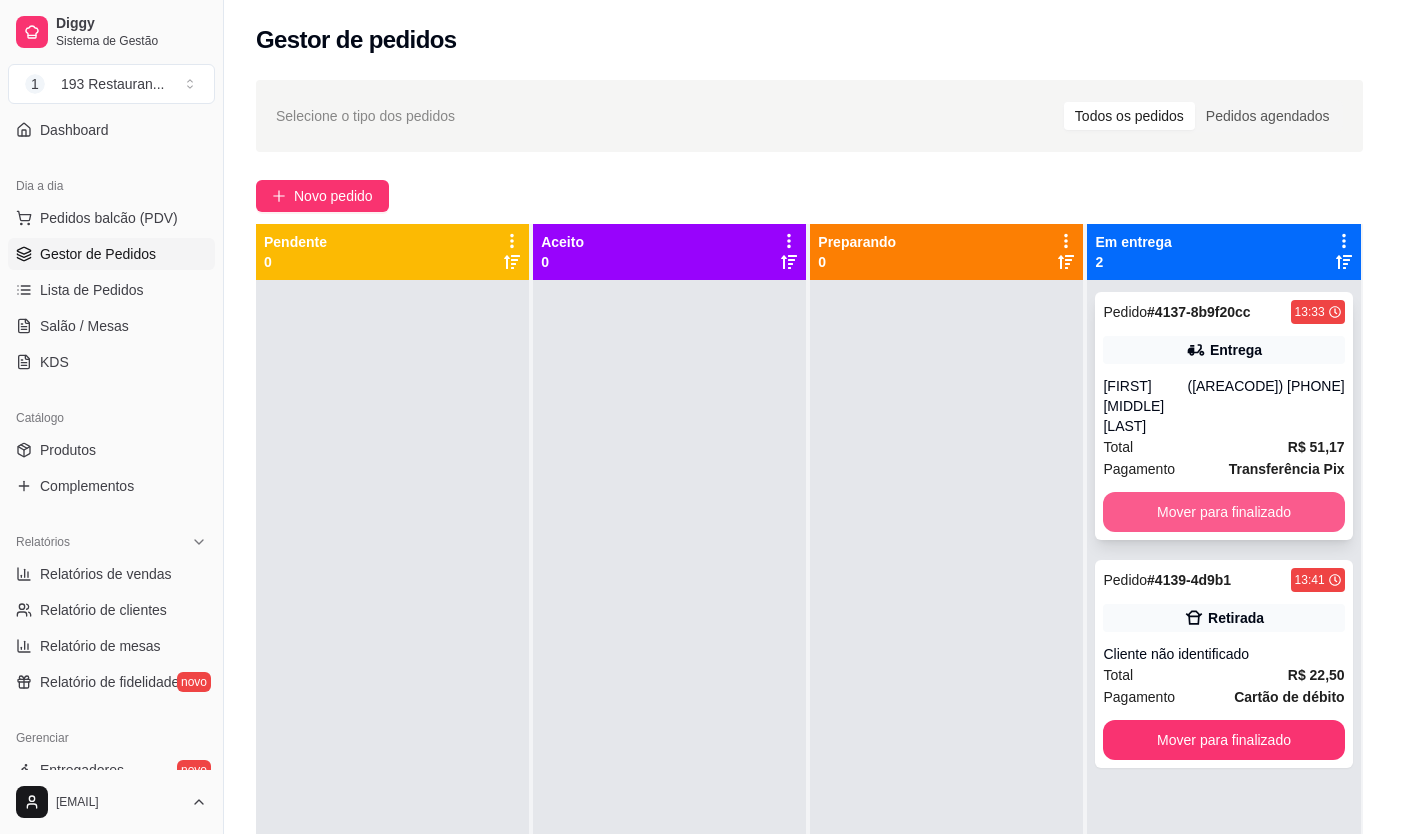 click on "Mover para finalizado" at bounding box center (1223, 512) 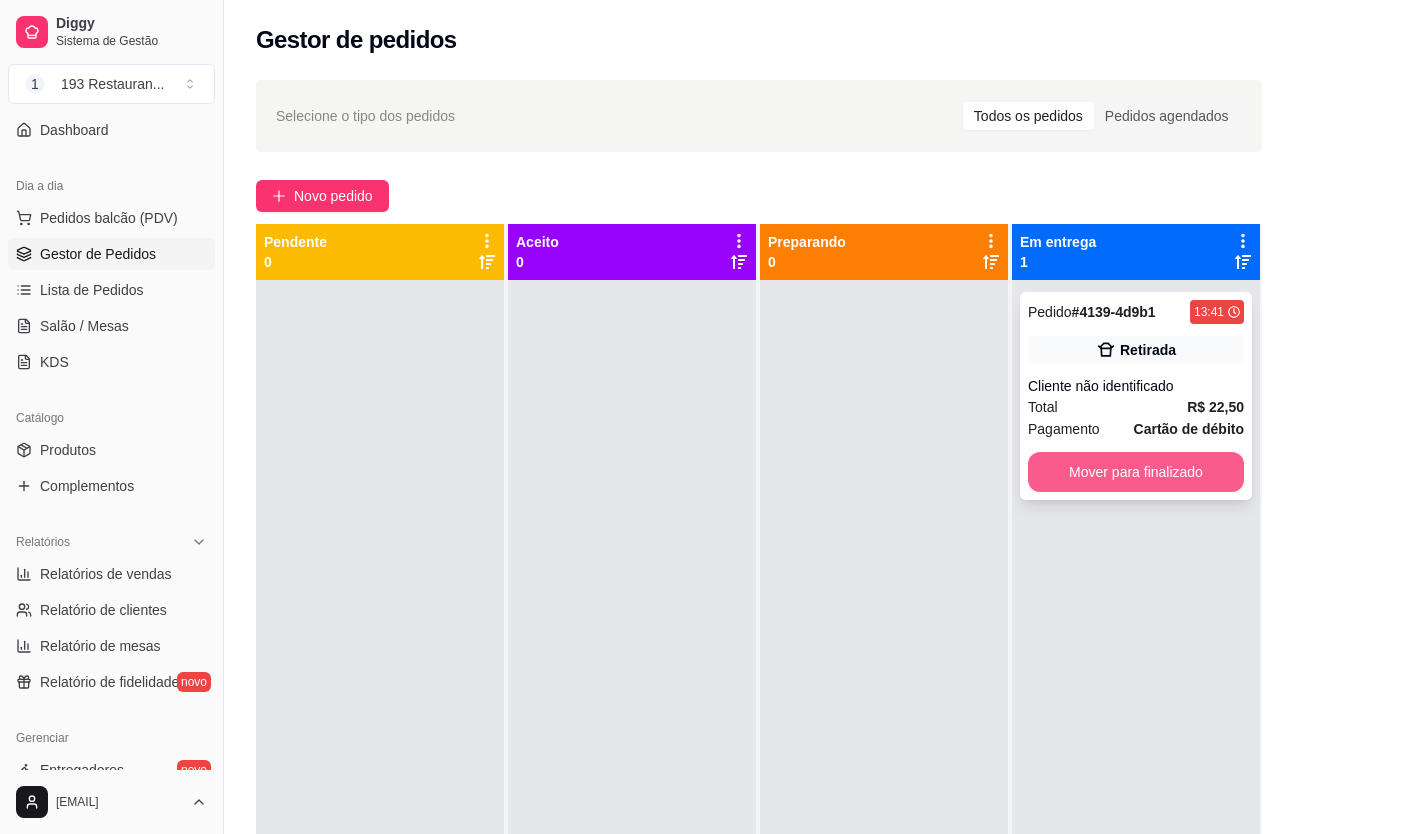 click on "Mover para finalizado" at bounding box center [1136, 472] 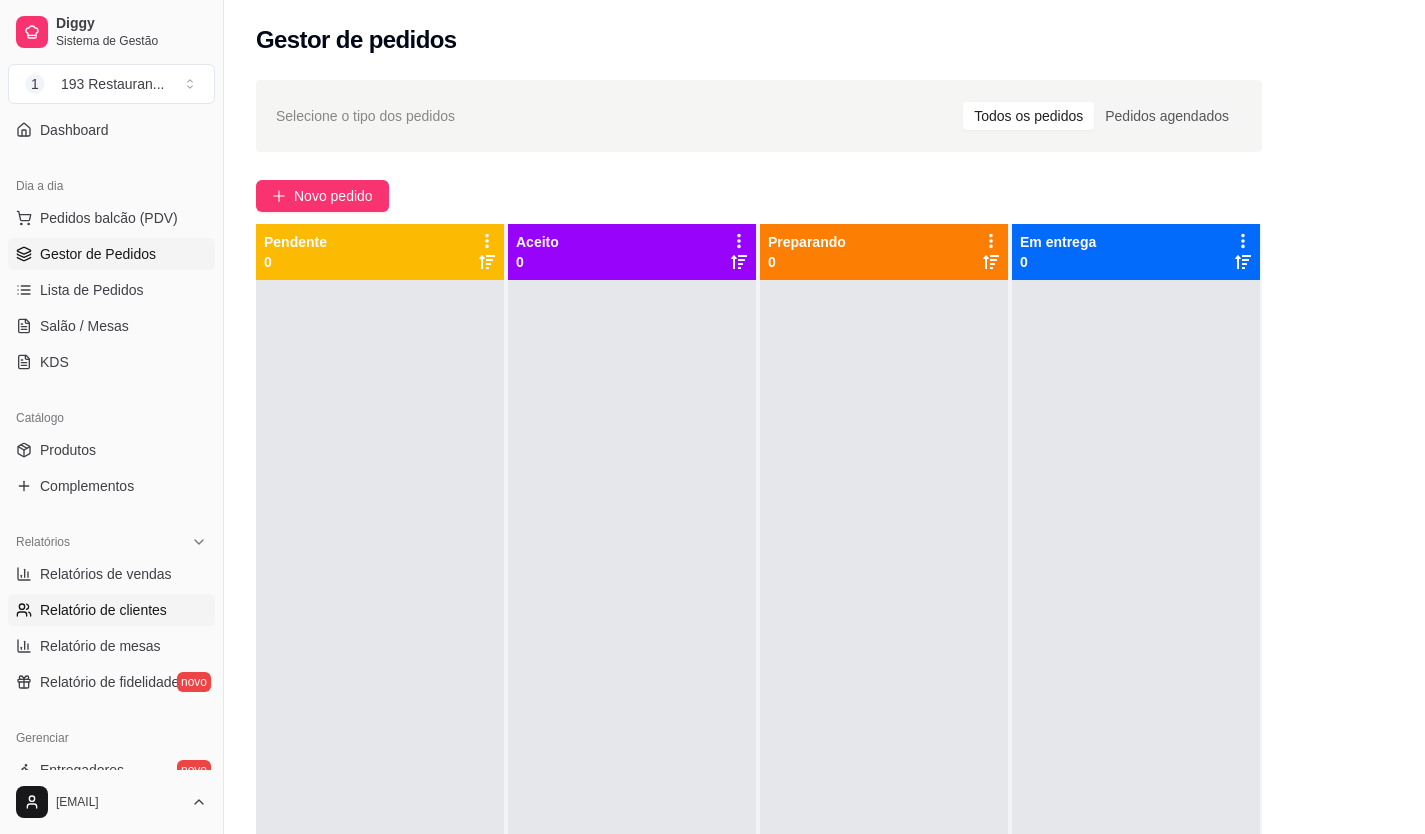 click on "Relatório de clientes" at bounding box center (111, 610) 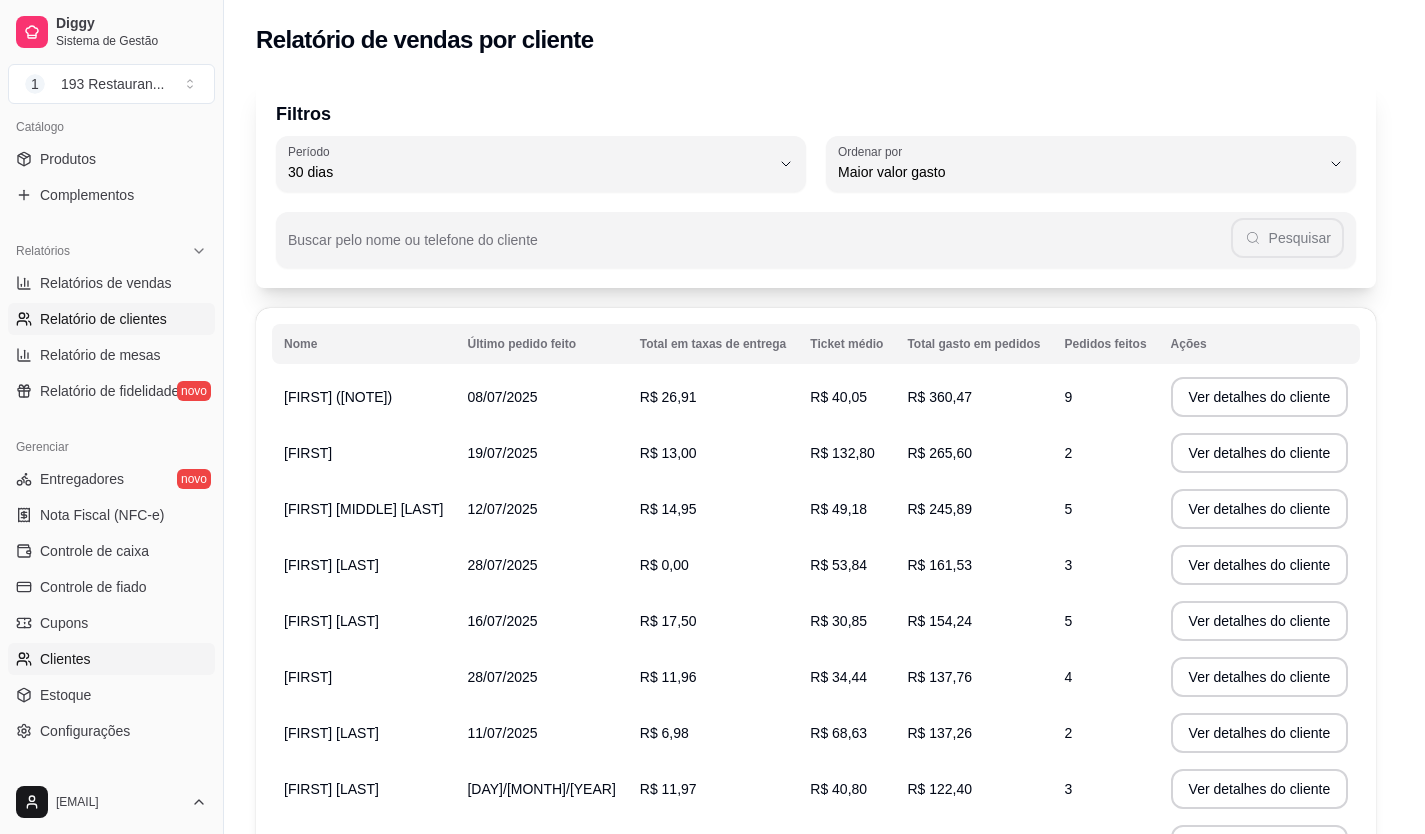 scroll, scrollTop: 469, scrollLeft: 0, axis: vertical 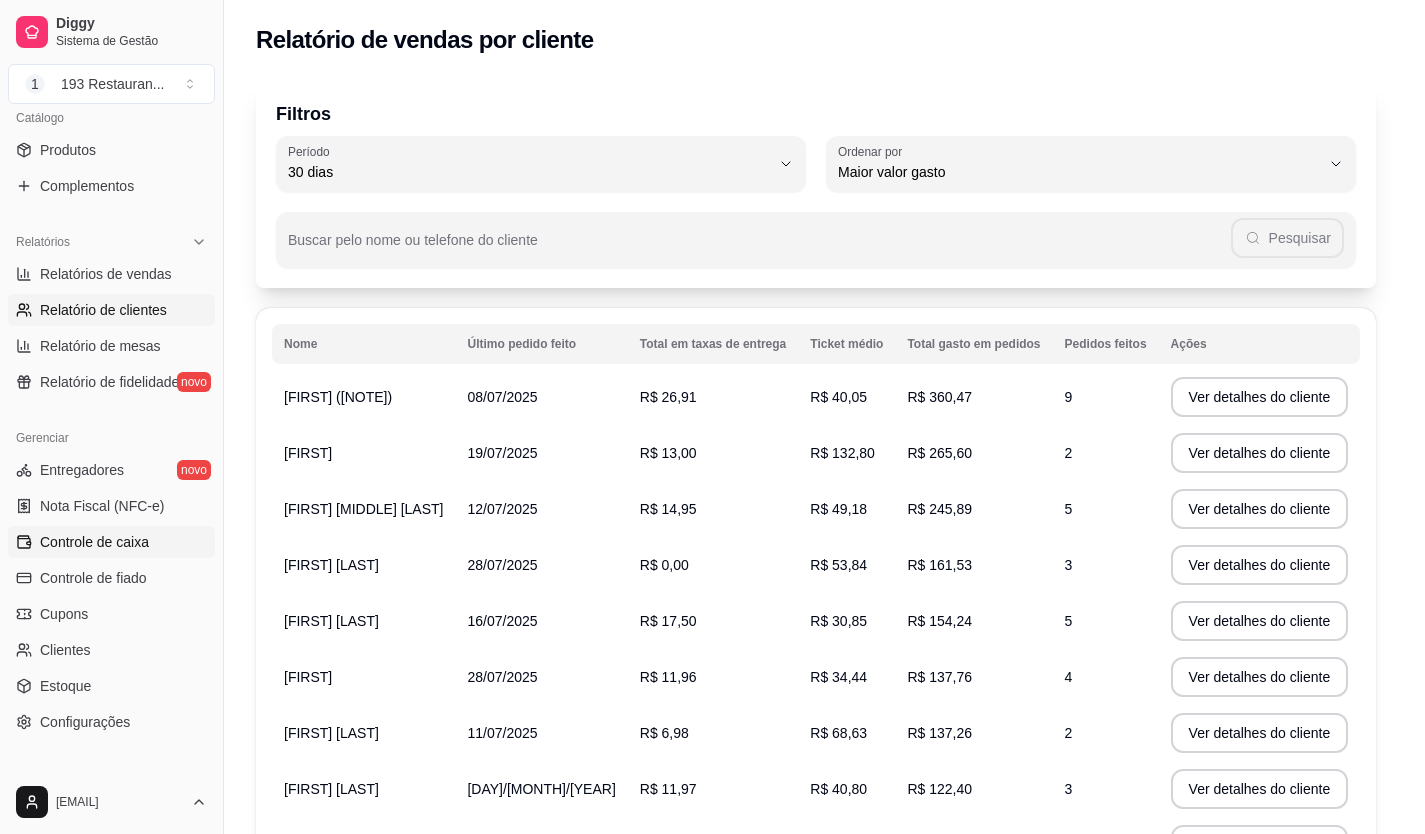 click on "Controle de caixa" at bounding box center (111, 542) 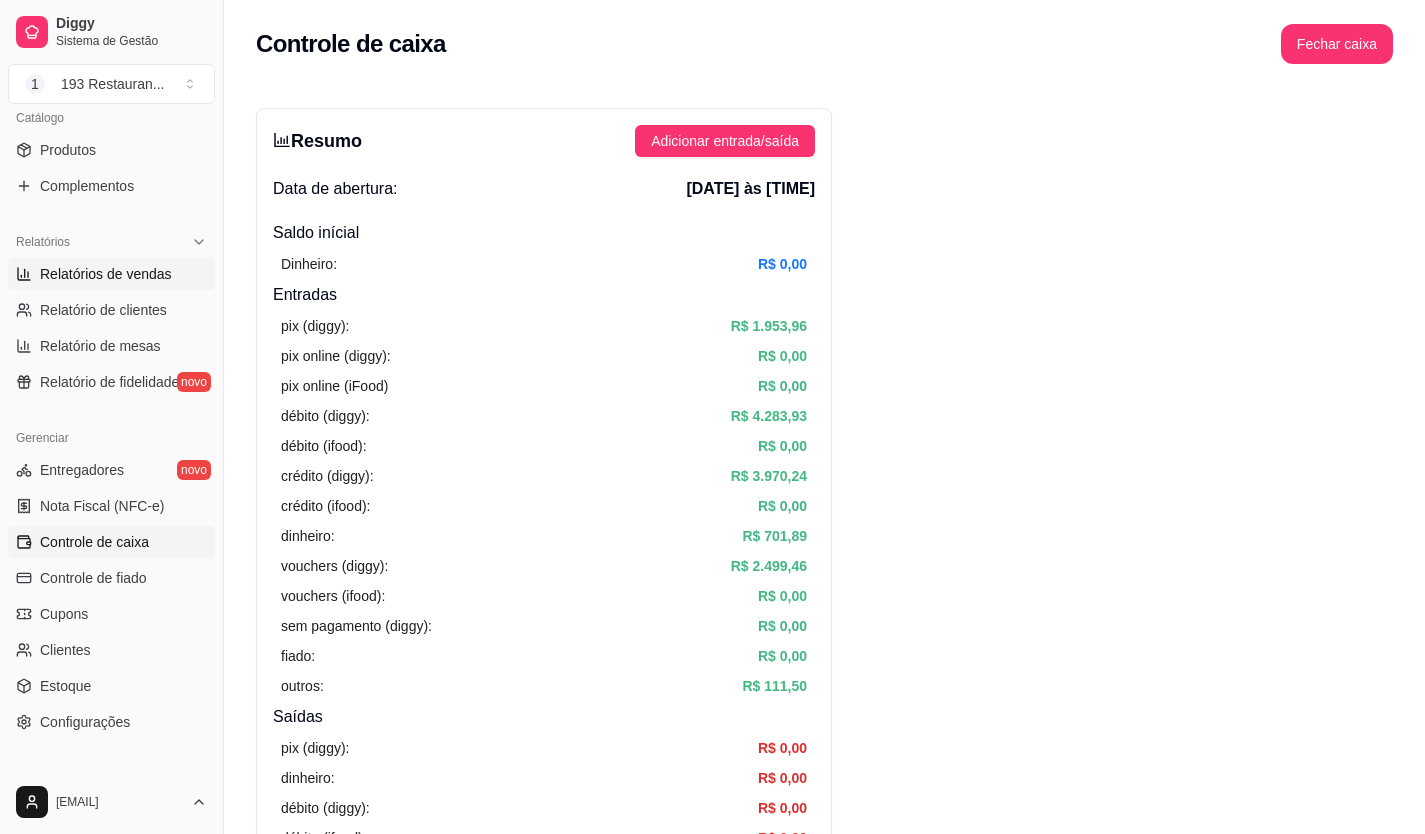 click on "Relatórios de vendas" at bounding box center [111, 274] 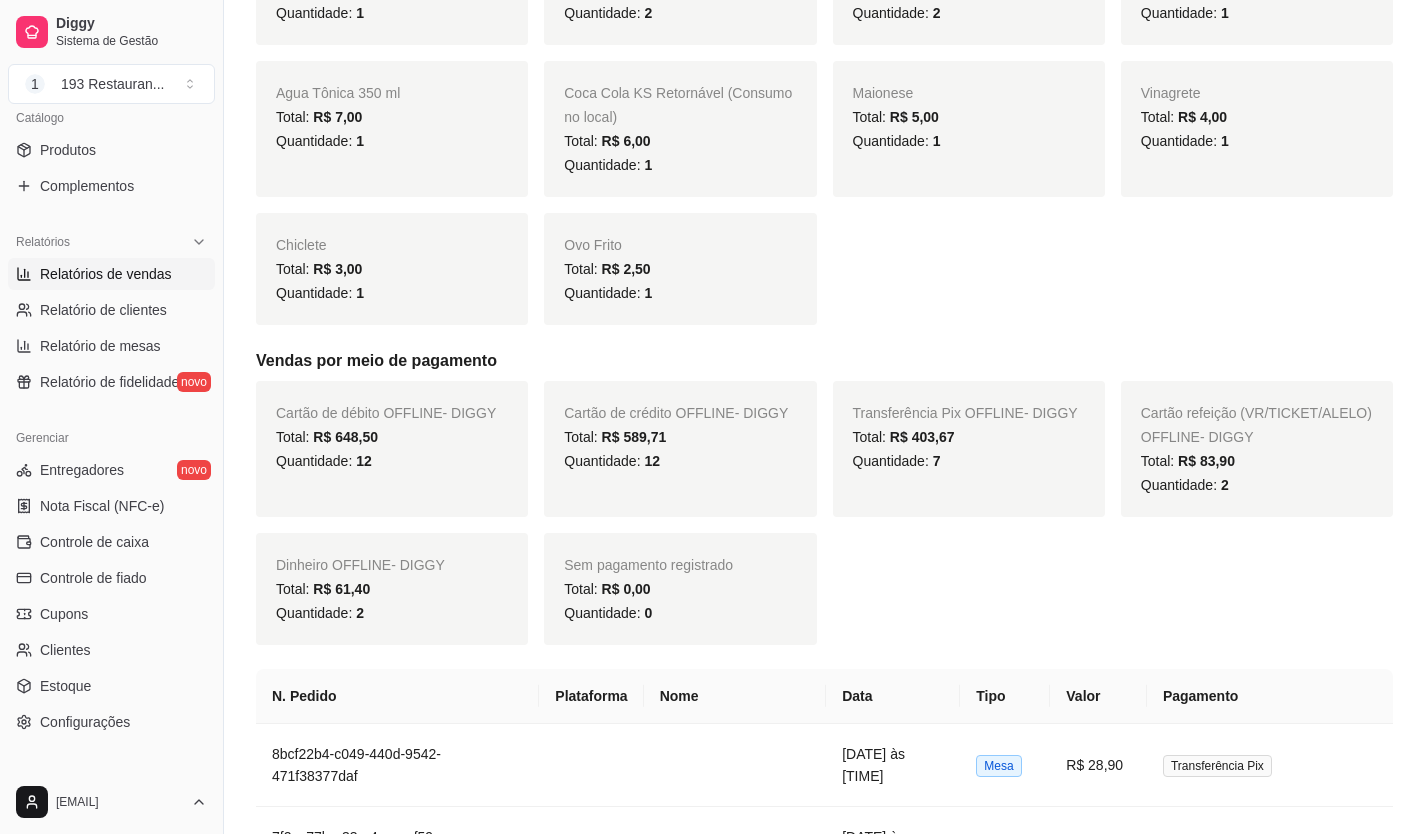scroll, scrollTop: 1600, scrollLeft: 0, axis: vertical 